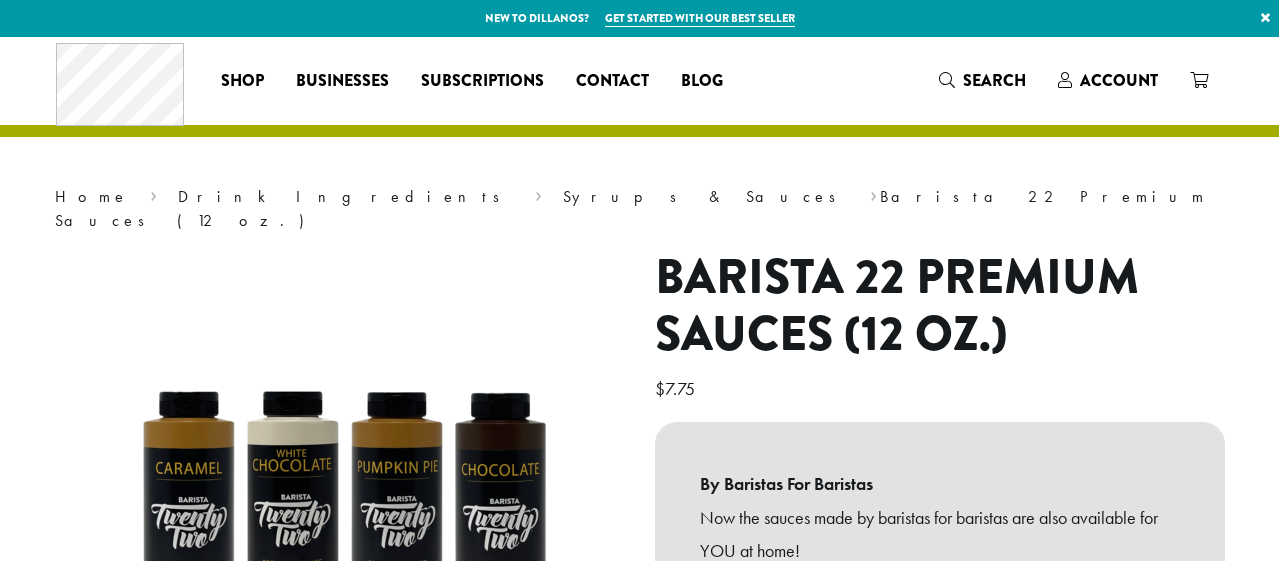 scroll, scrollTop: 0, scrollLeft: 0, axis: both 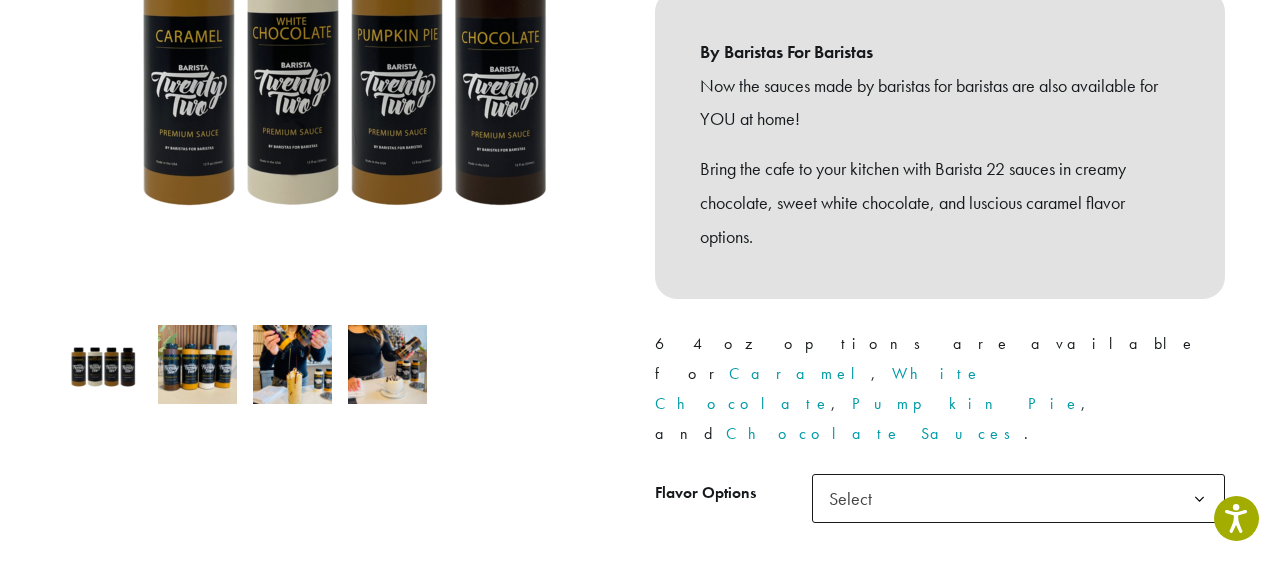 click on "Select" 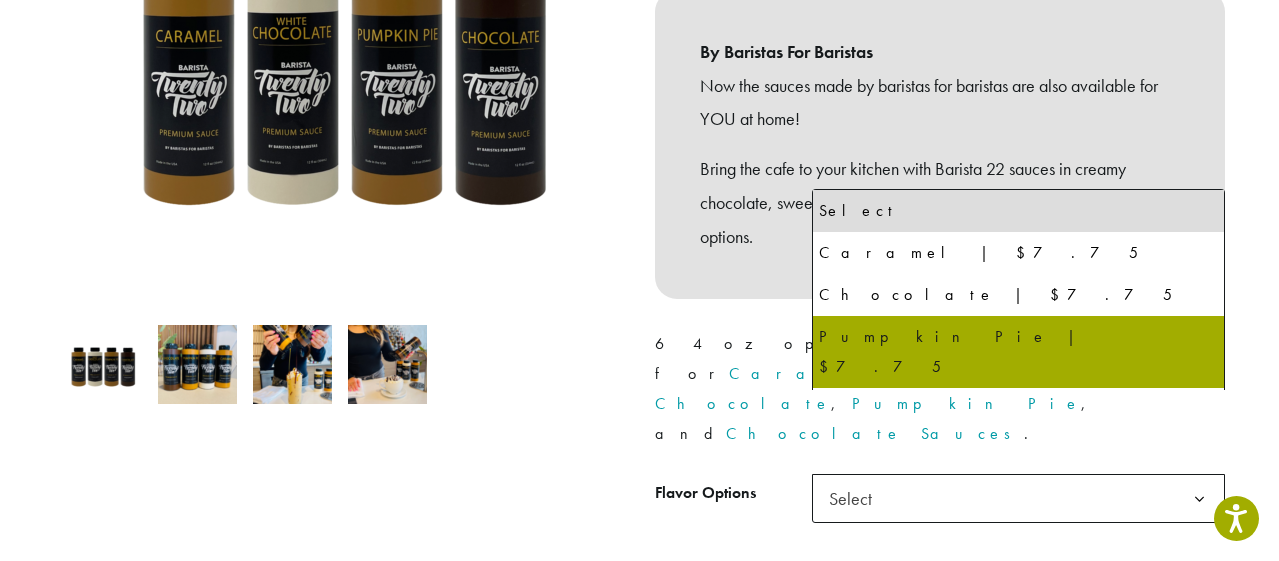 select on "**********" 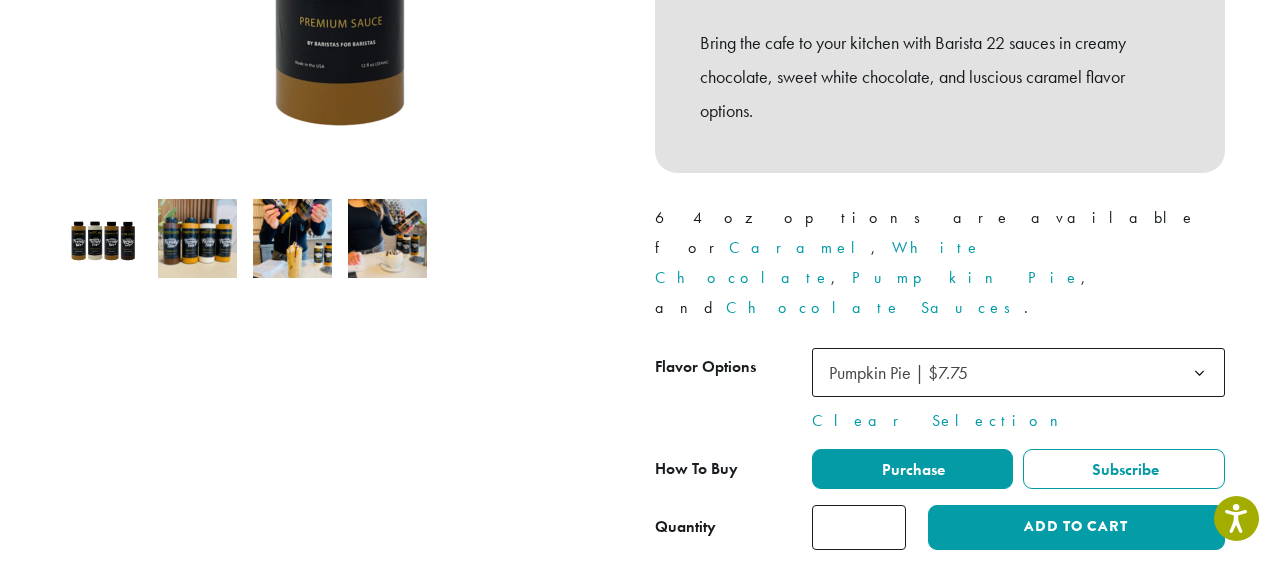 scroll, scrollTop: 575, scrollLeft: 0, axis: vertical 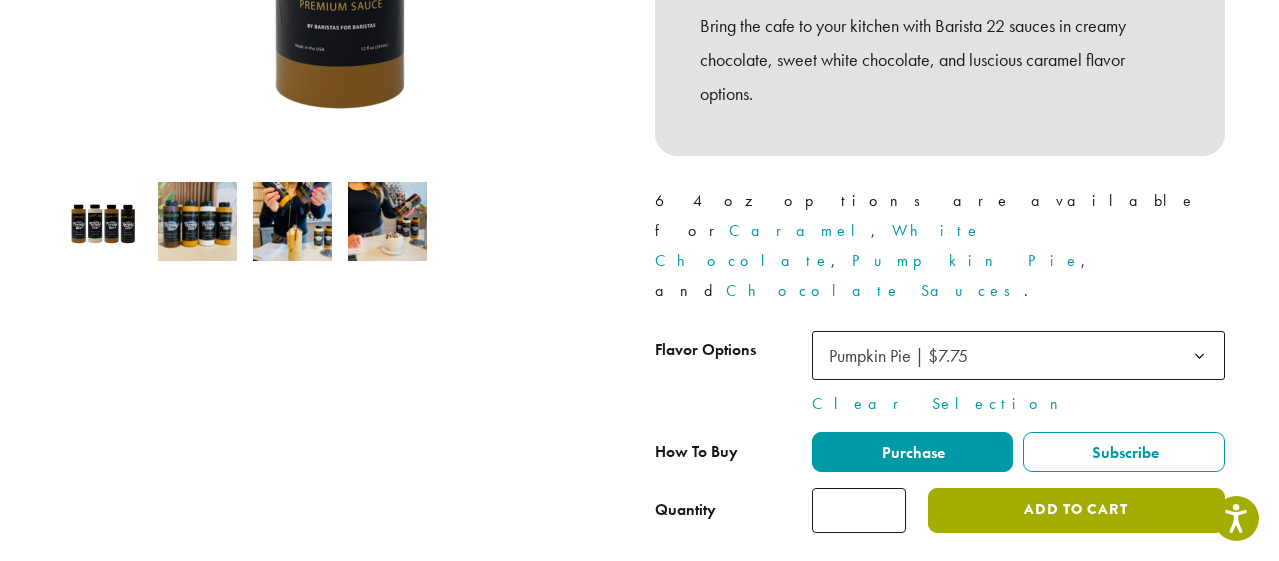 click on "Add to cart" 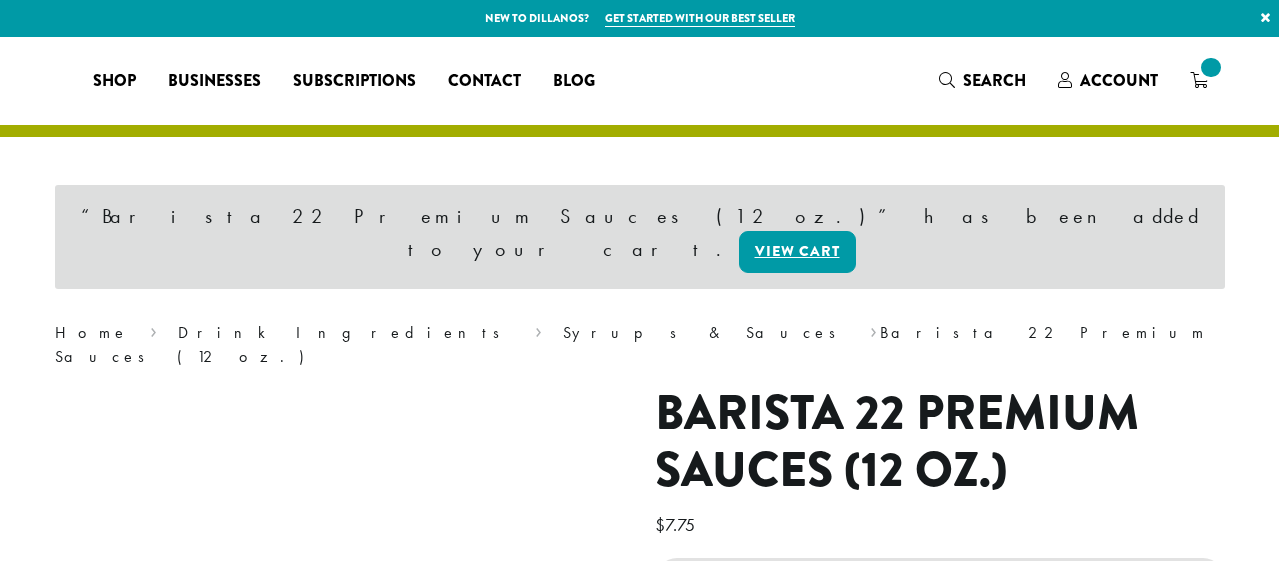 scroll, scrollTop: 0, scrollLeft: 0, axis: both 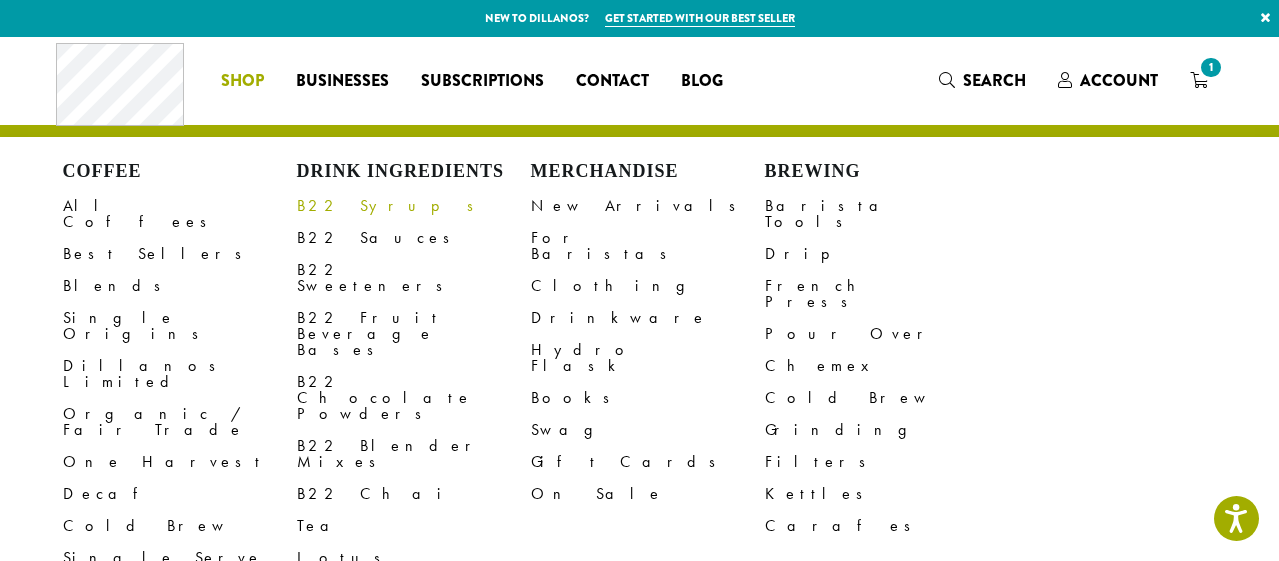 click on "B22 Syrups" at bounding box center [414, 206] 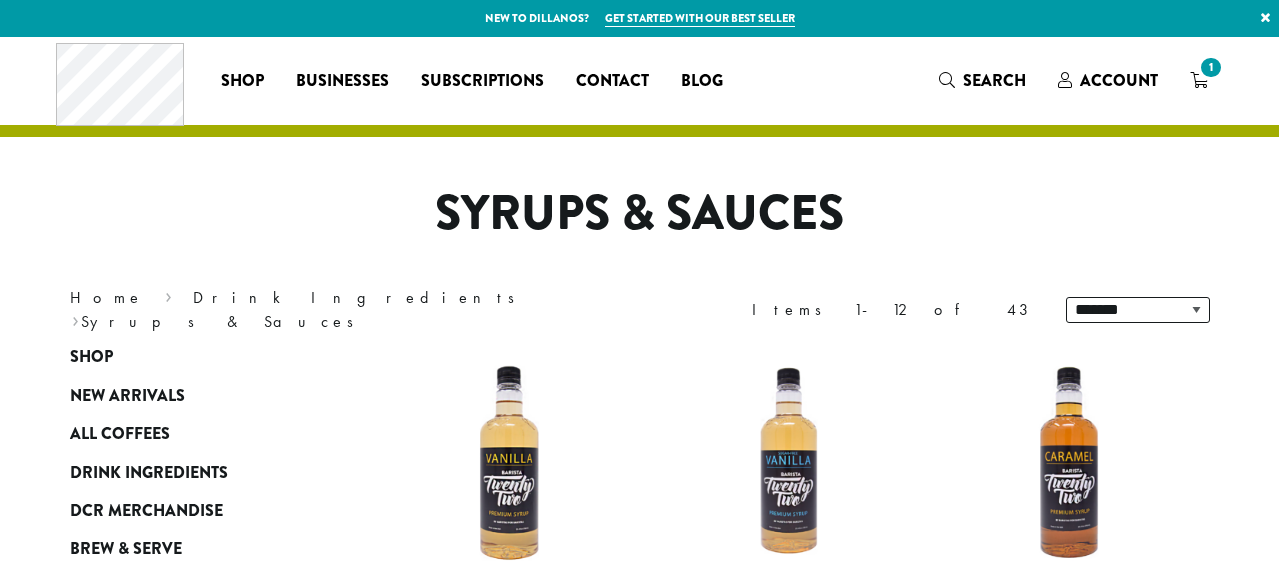 scroll, scrollTop: 0, scrollLeft: 0, axis: both 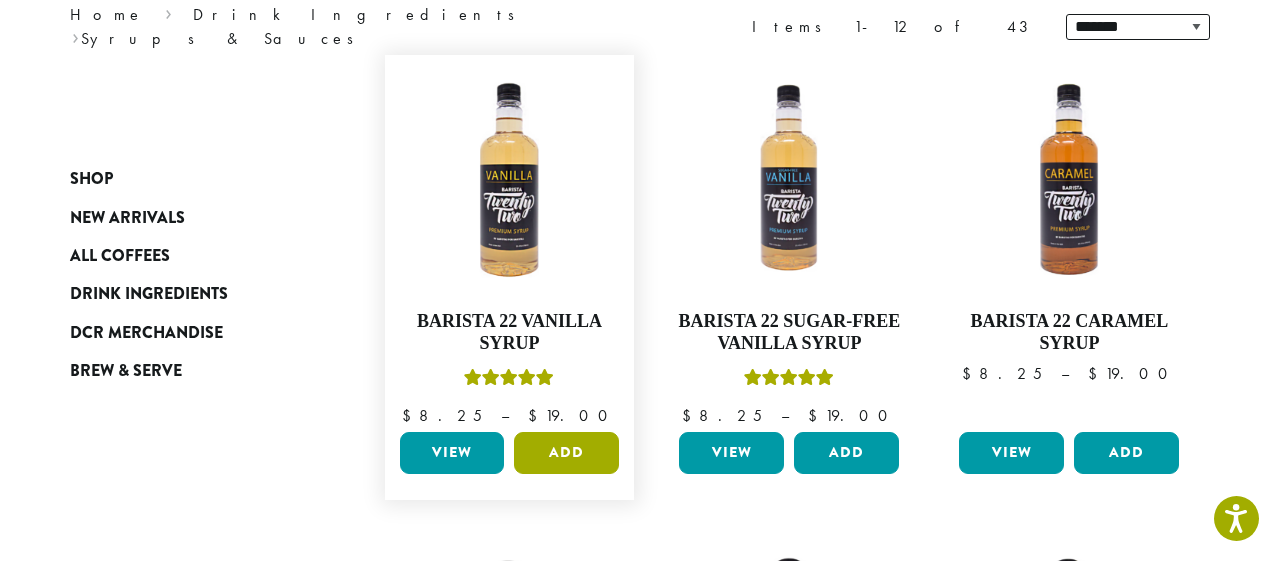 click on "Add" at bounding box center (566, 453) 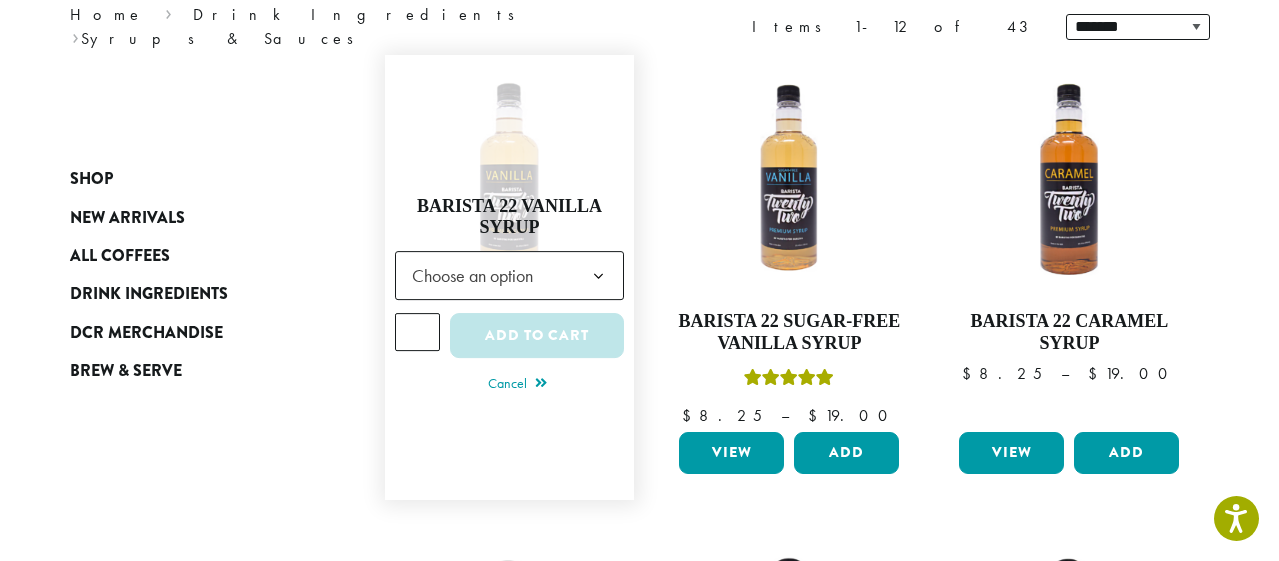 click on "Choose an option" 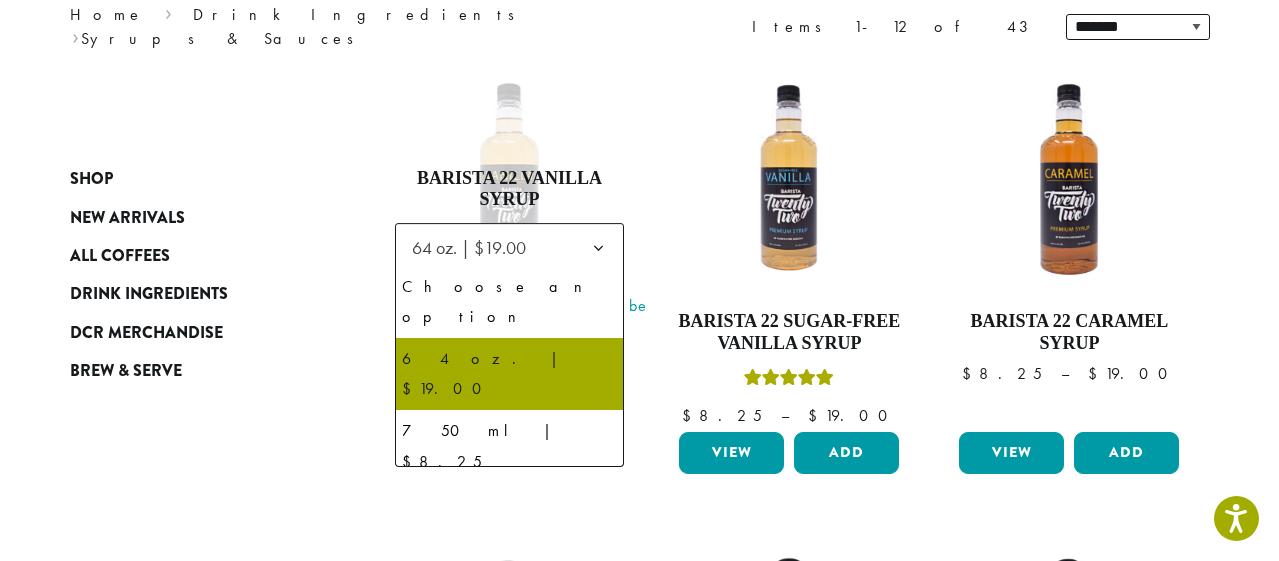 click 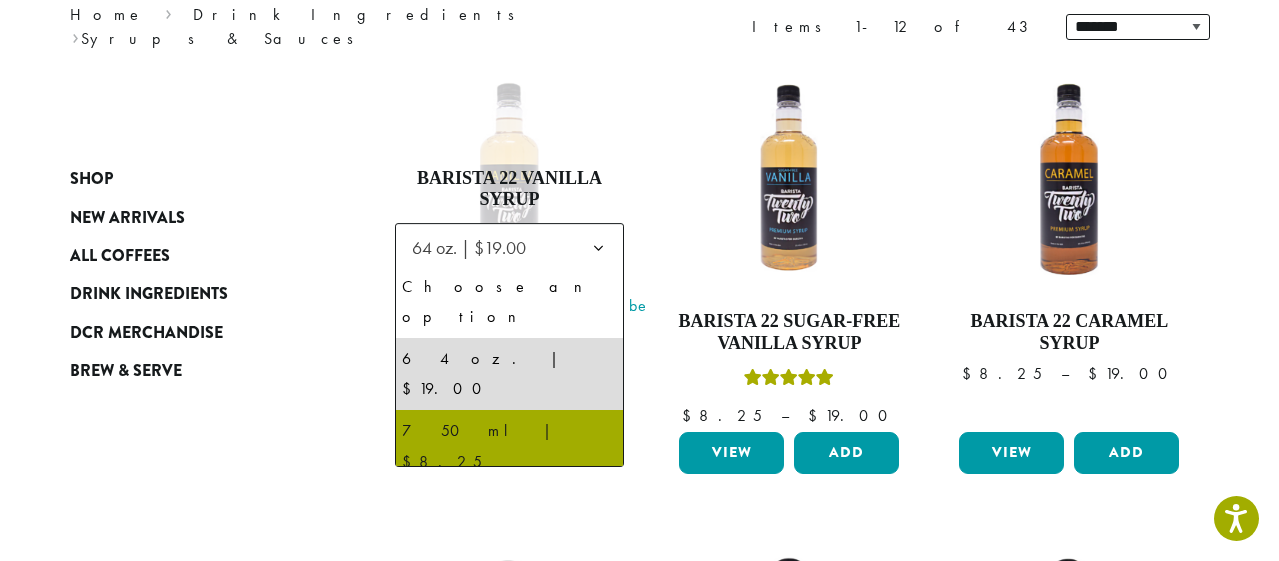 select on "******" 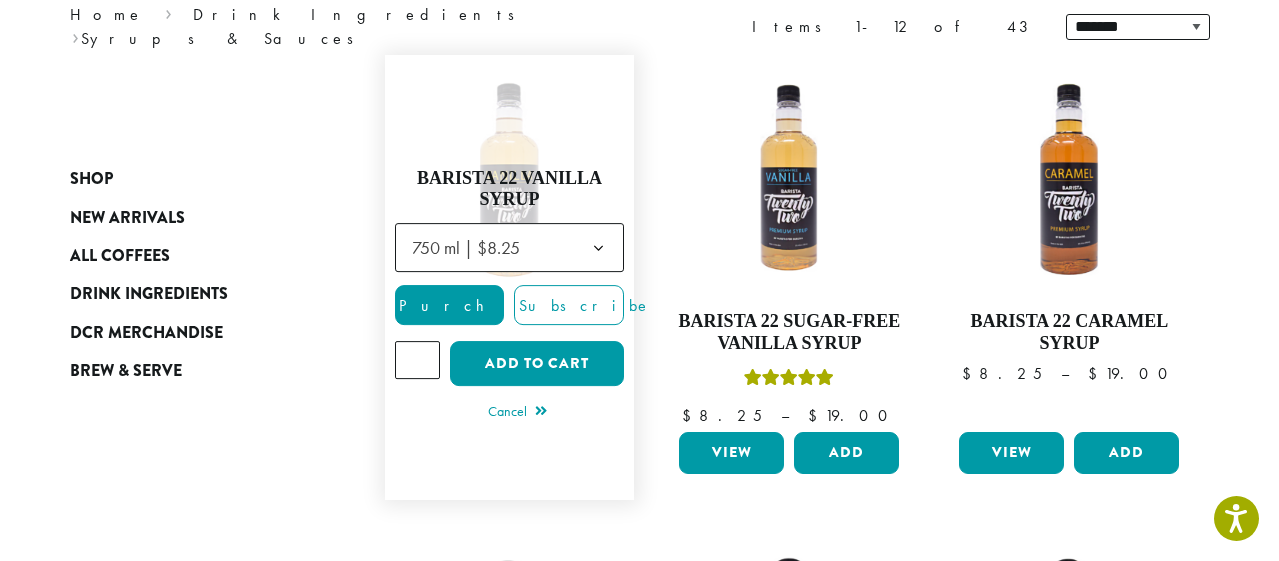 click on "*" 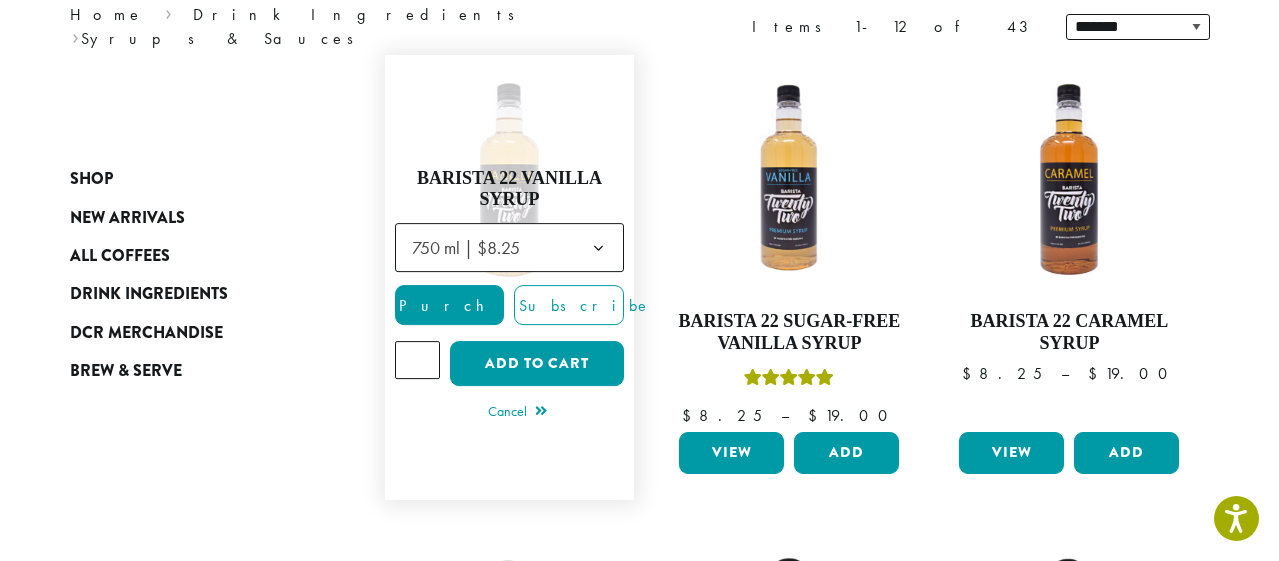 type on "*" 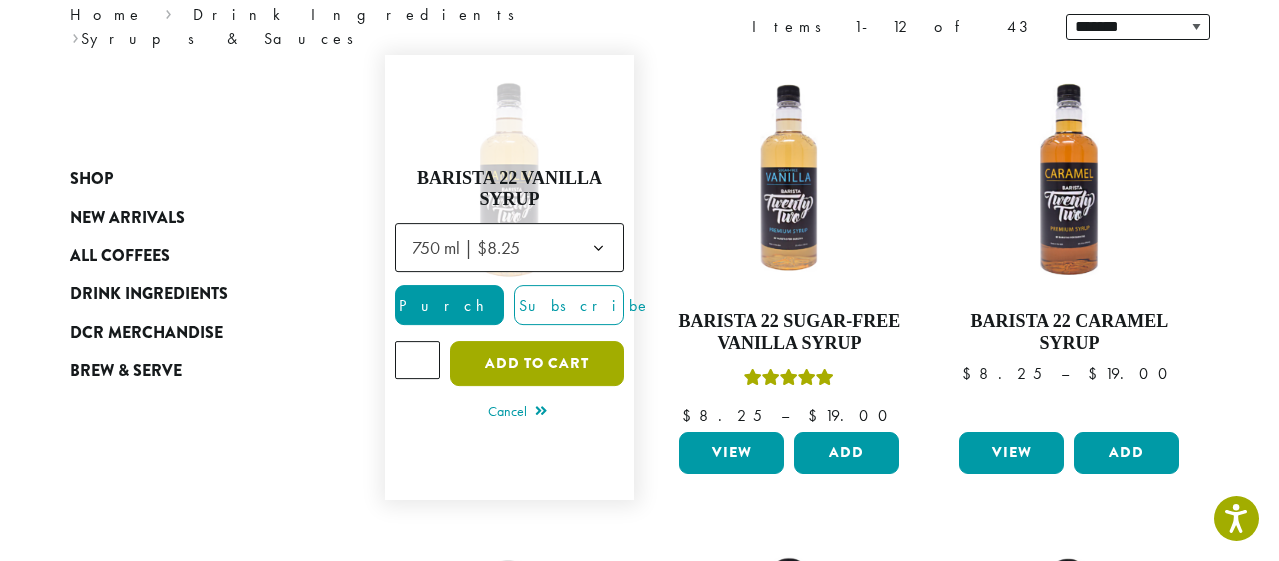 click on "Add to cart" 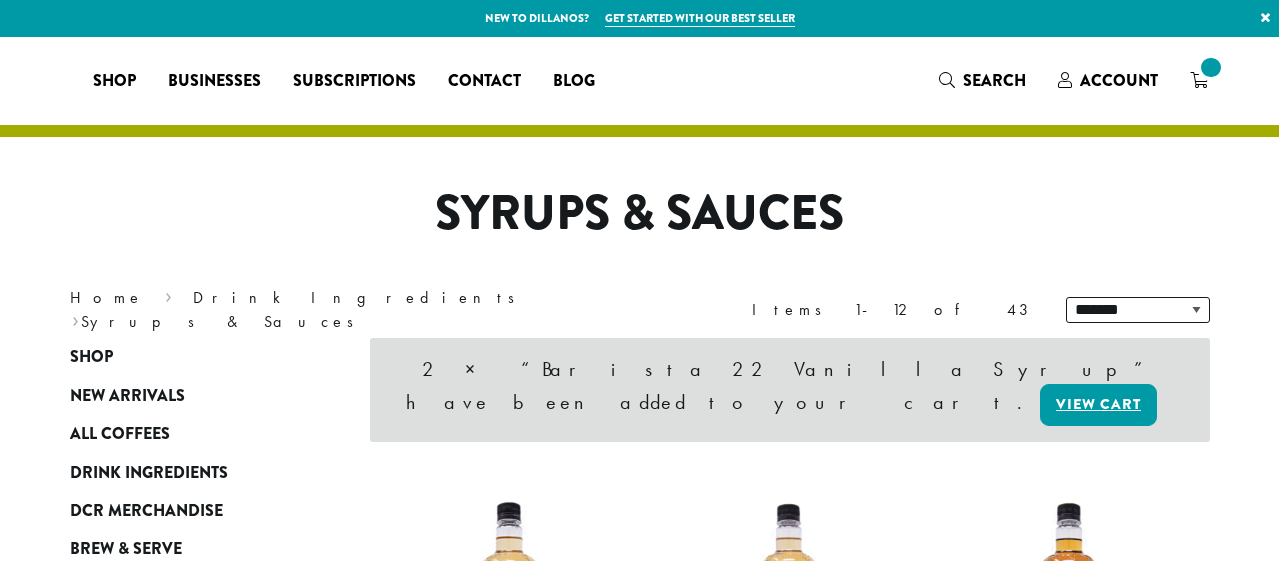 scroll, scrollTop: 0, scrollLeft: 0, axis: both 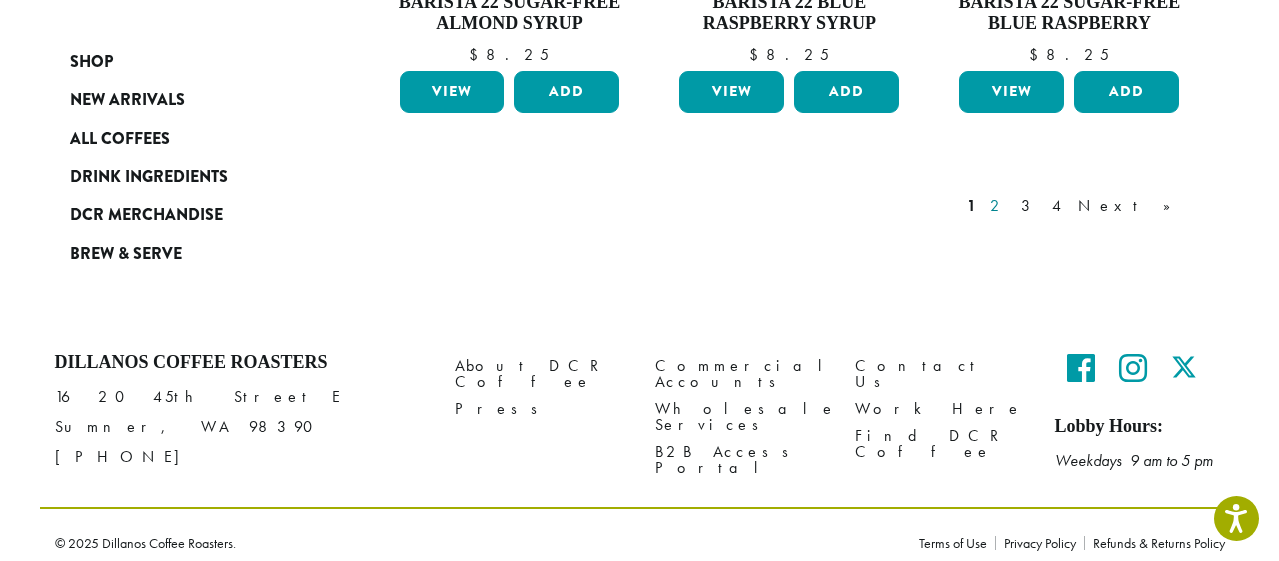 click on "2" at bounding box center (998, 206) 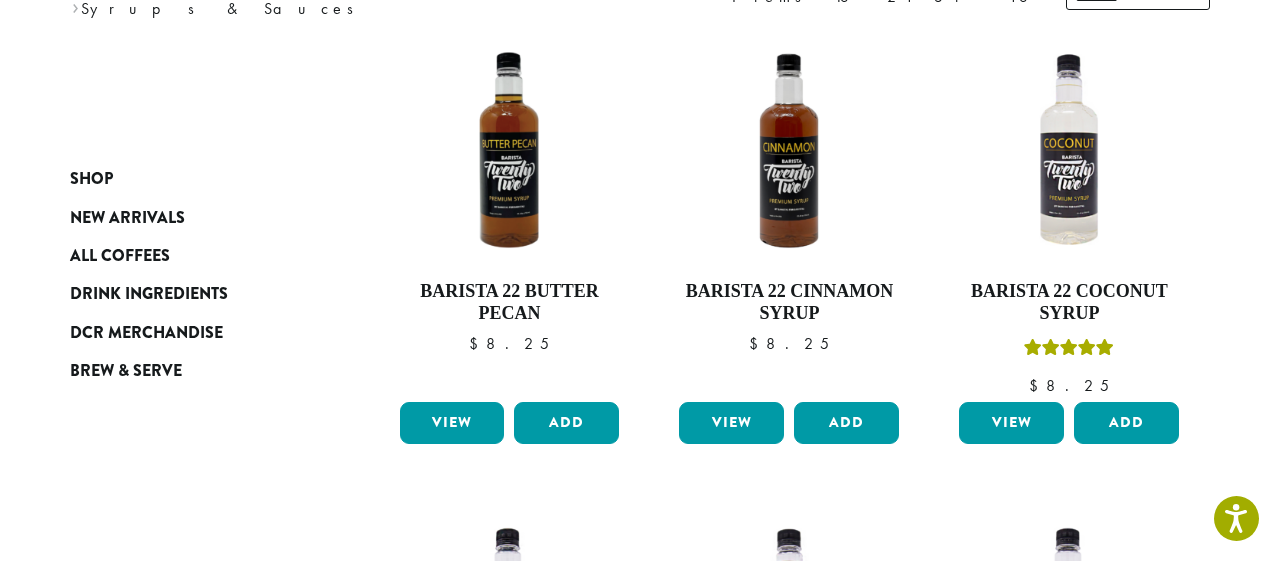 scroll, scrollTop: 314, scrollLeft: 0, axis: vertical 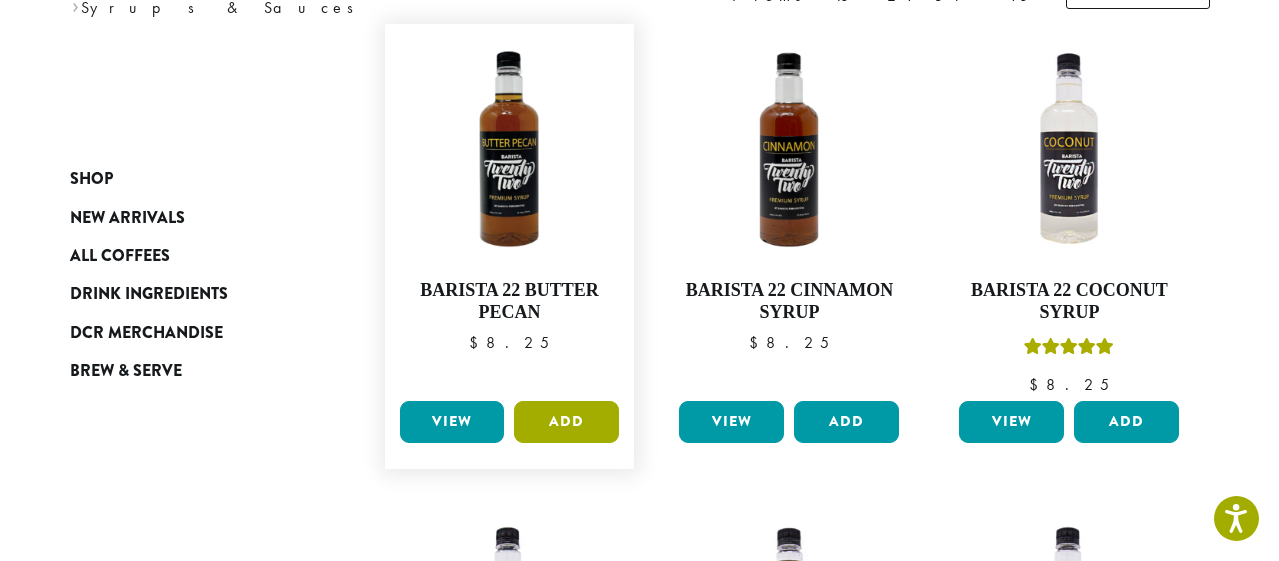 click on "Add" at bounding box center (566, 422) 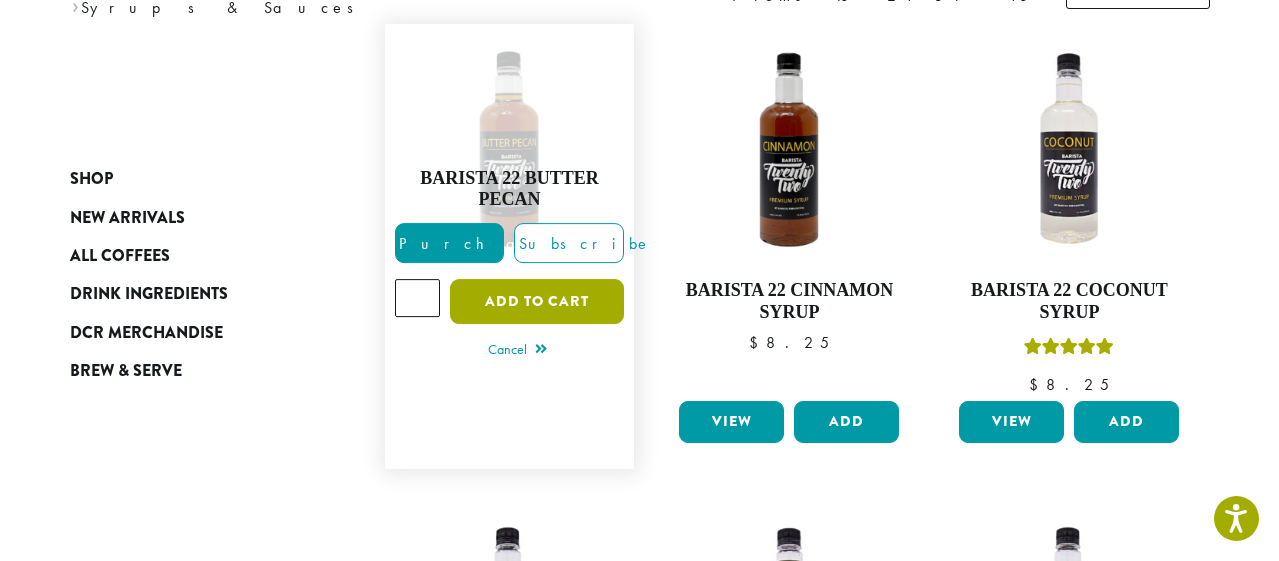 click on "Add to cart" at bounding box center [537, 301] 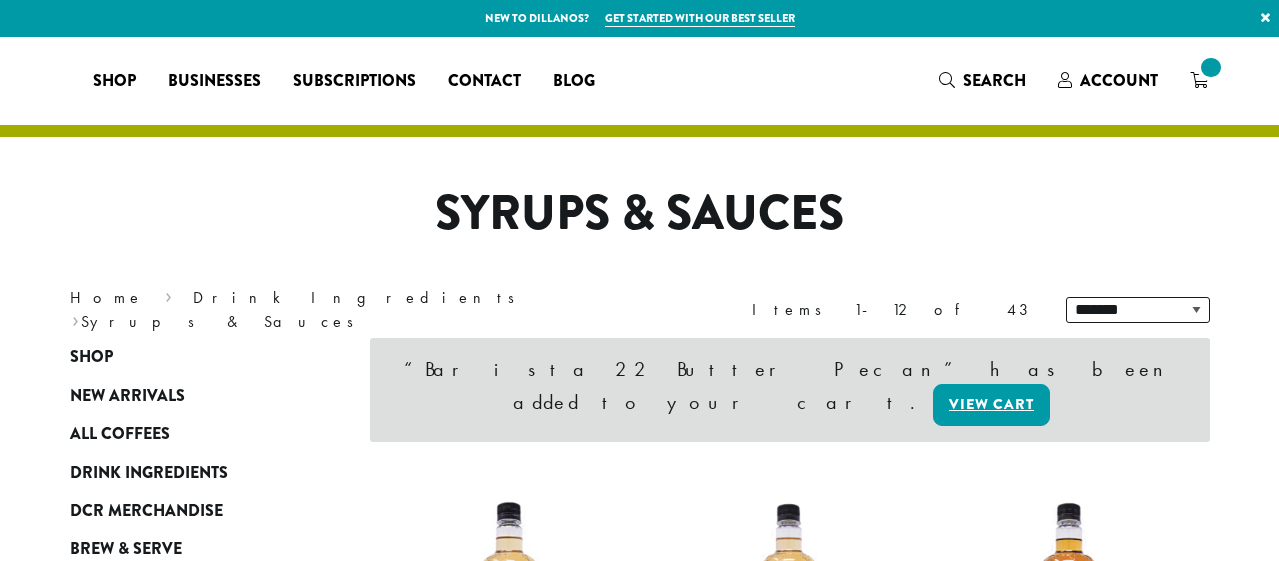scroll, scrollTop: 0, scrollLeft: 0, axis: both 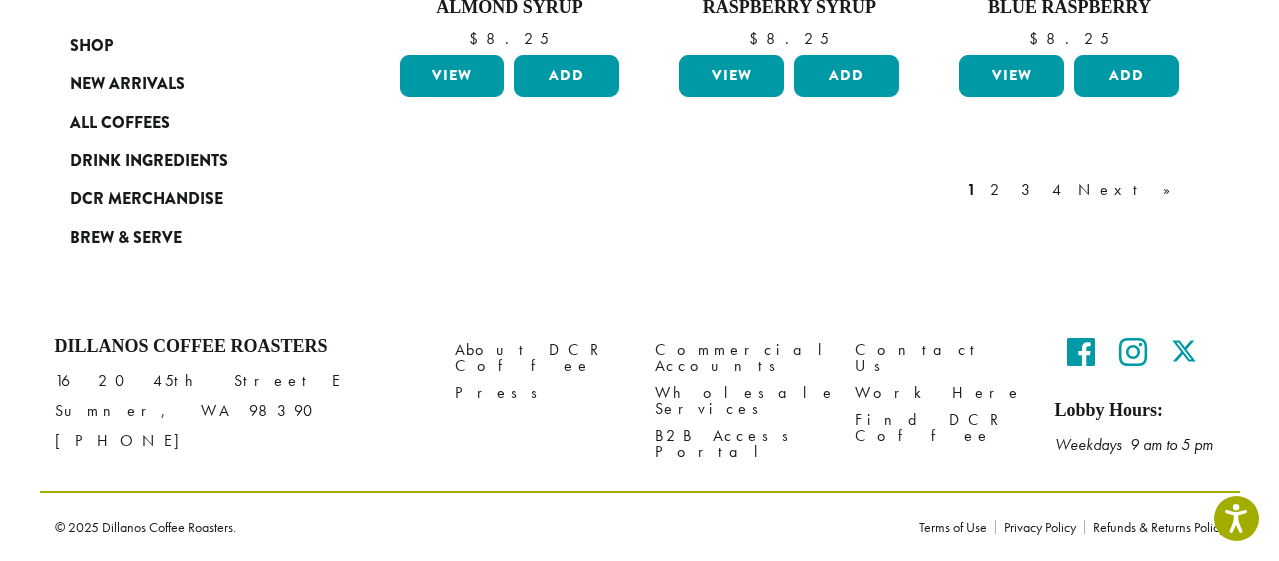 click at bounding box center (1133, 352) 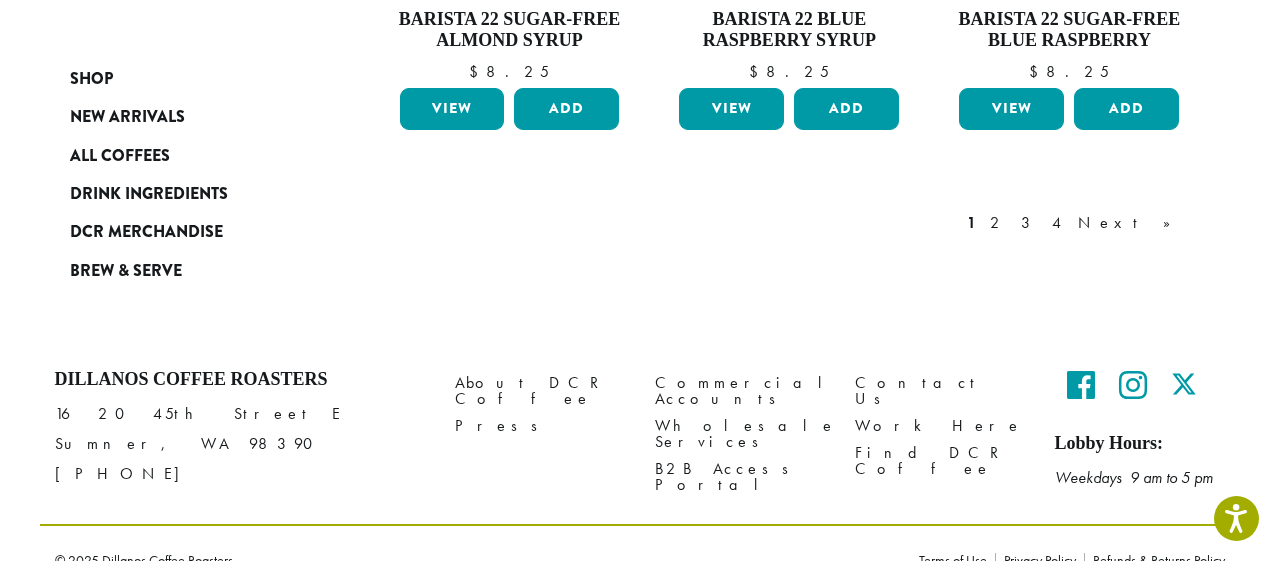 scroll, scrollTop: 1993, scrollLeft: 0, axis: vertical 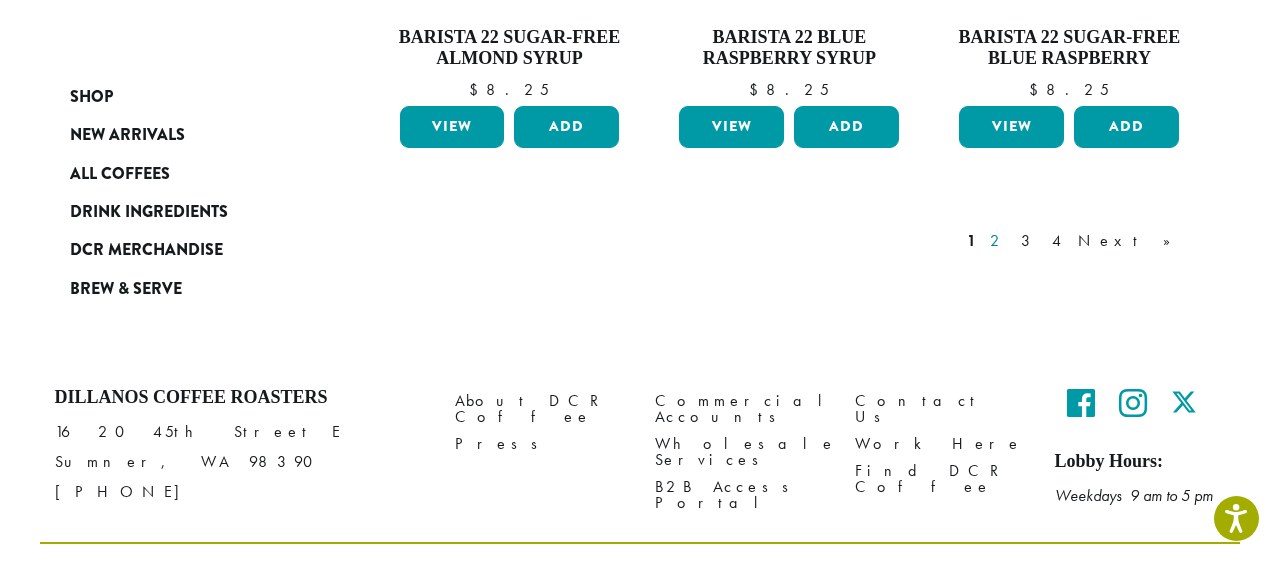 click on "2" at bounding box center (998, 241) 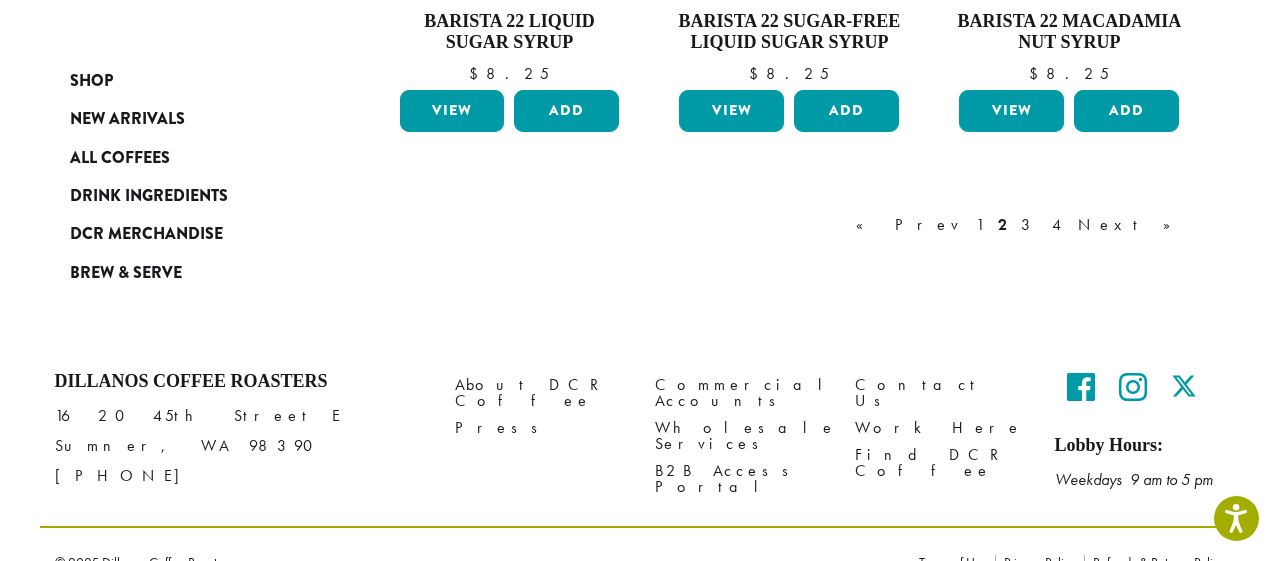 scroll, scrollTop: 2002, scrollLeft: 0, axis: vertical 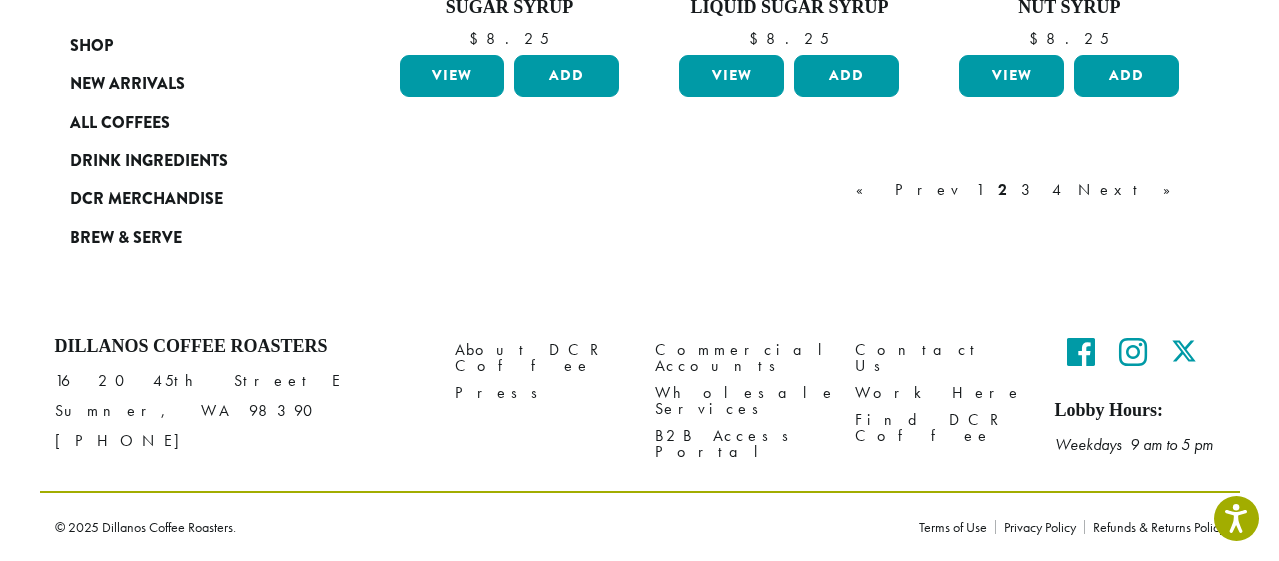 click on "3" at bounding box center [1029, 190] 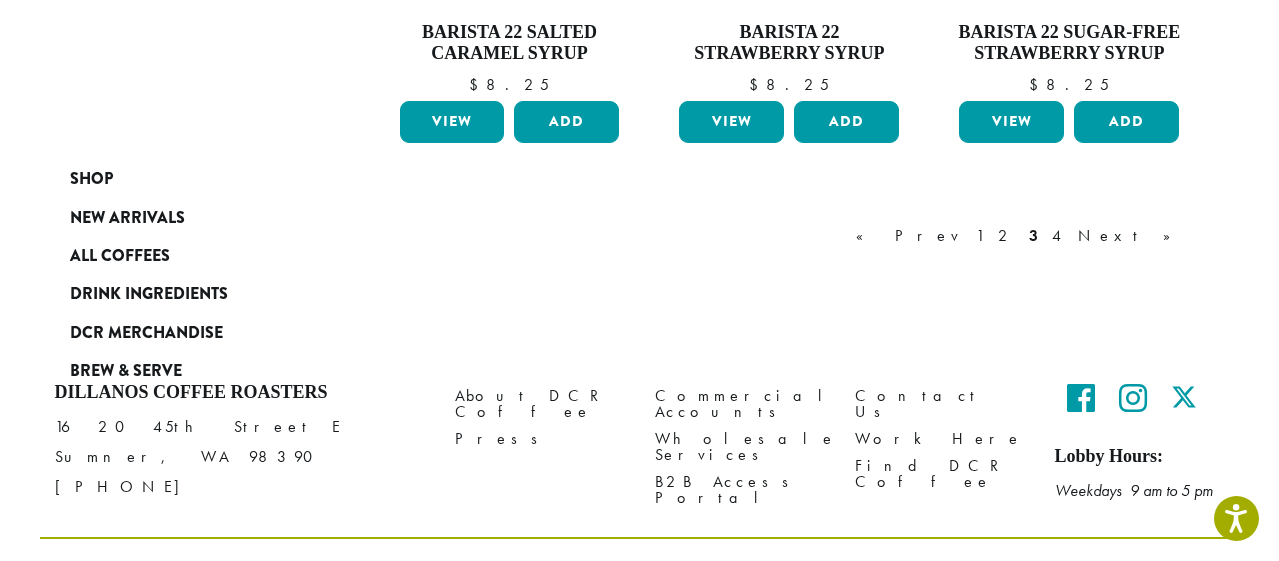 scroll, scrollTop: 1960, scrollLeft: 0, axis: vertical 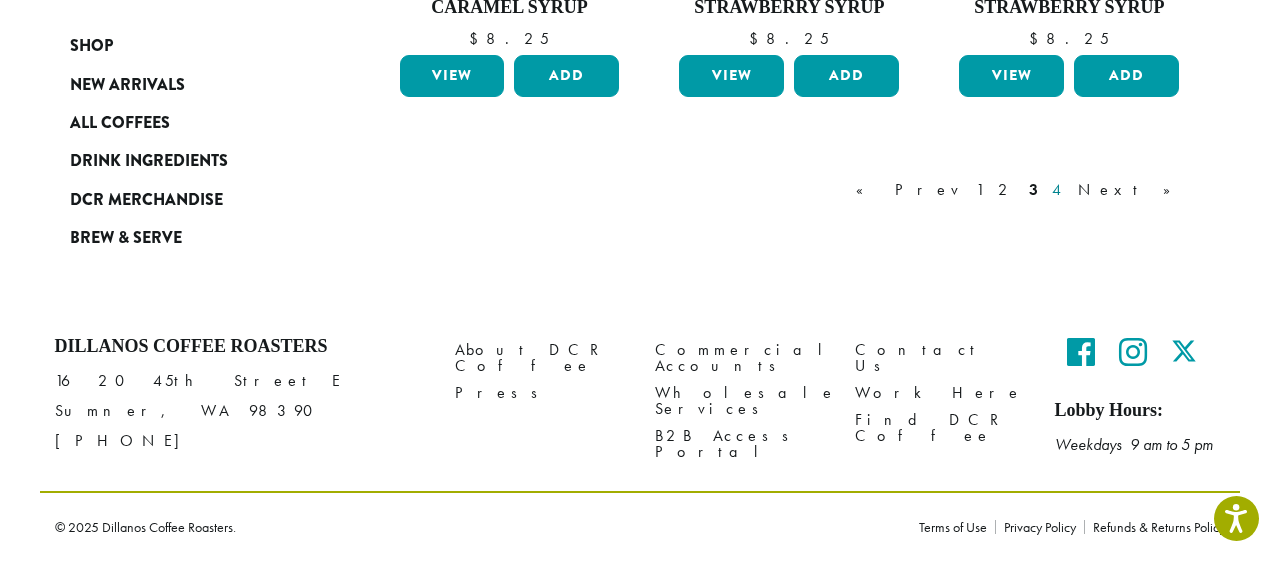 click on "4" at bounding box center [1058, 190] 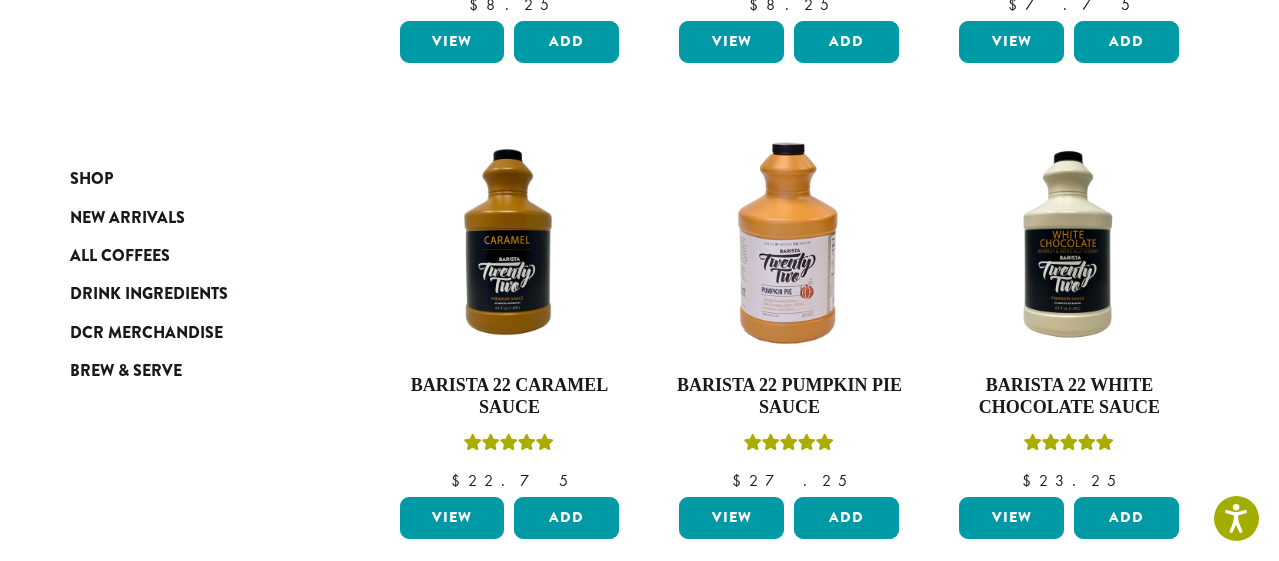 scroll, scrollTop: 714, scrollLeft: 0, axis: vertical 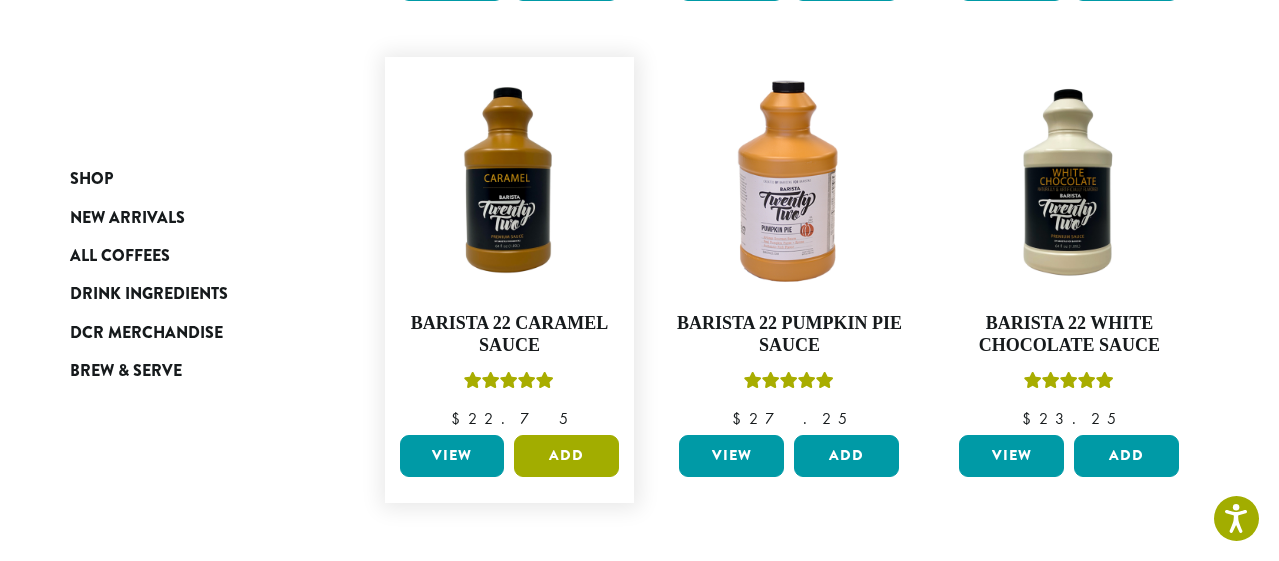 click on "Add" at bounding box center (566, 456) 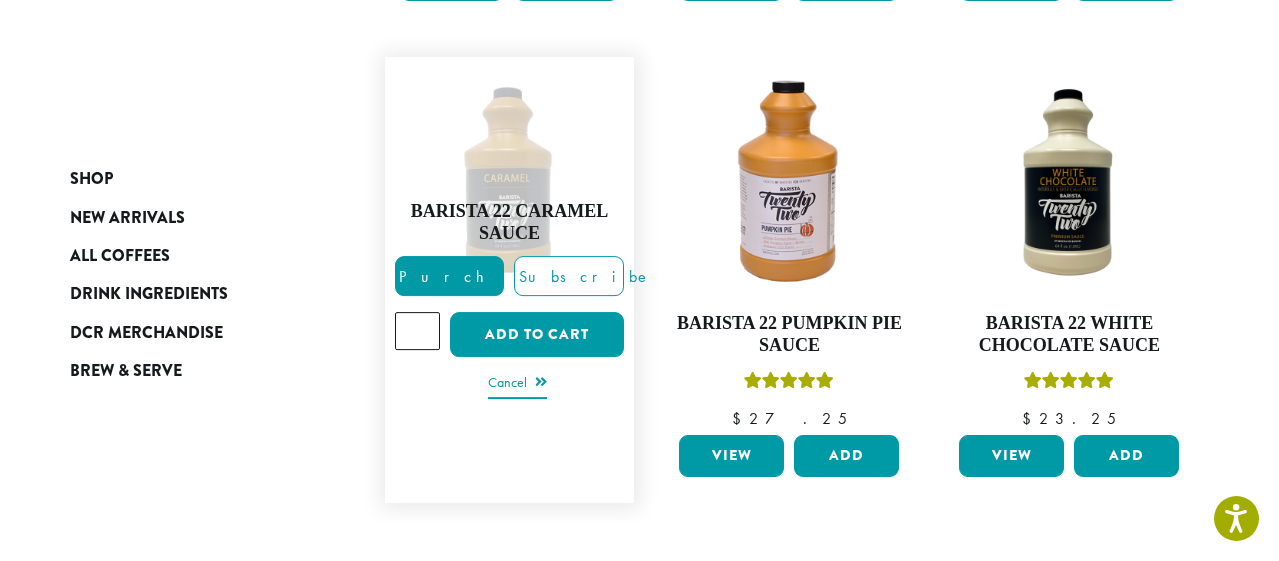 click on "Cancel" at bounding box center [517, 385] 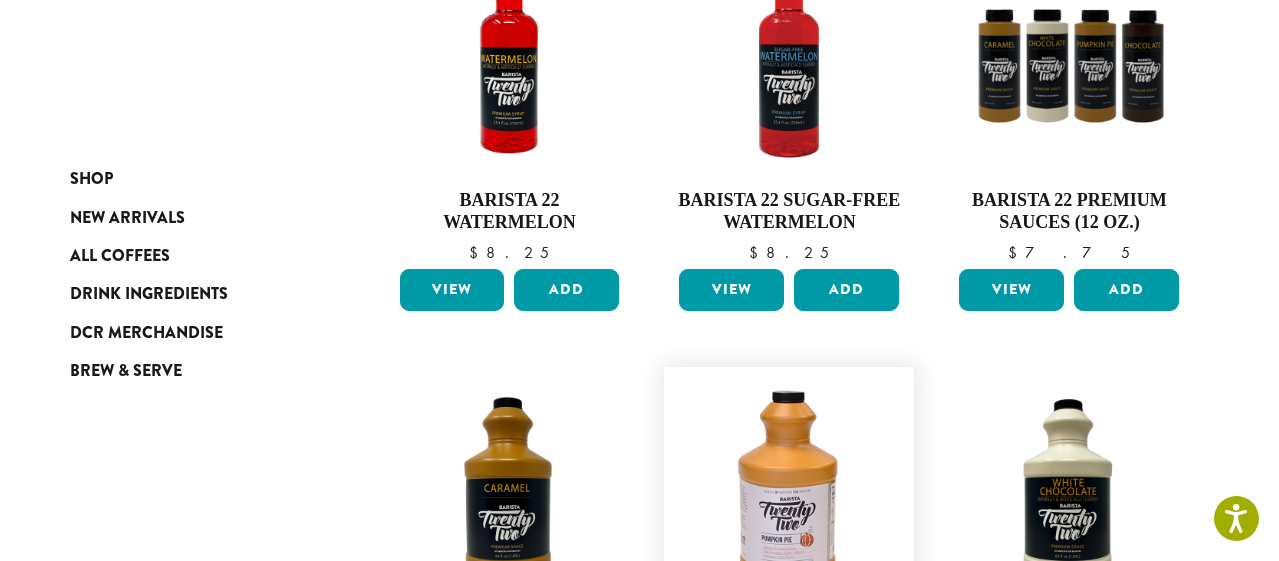 scroll, scrollTop: 310, scrollLeft: 0, axis: vertical 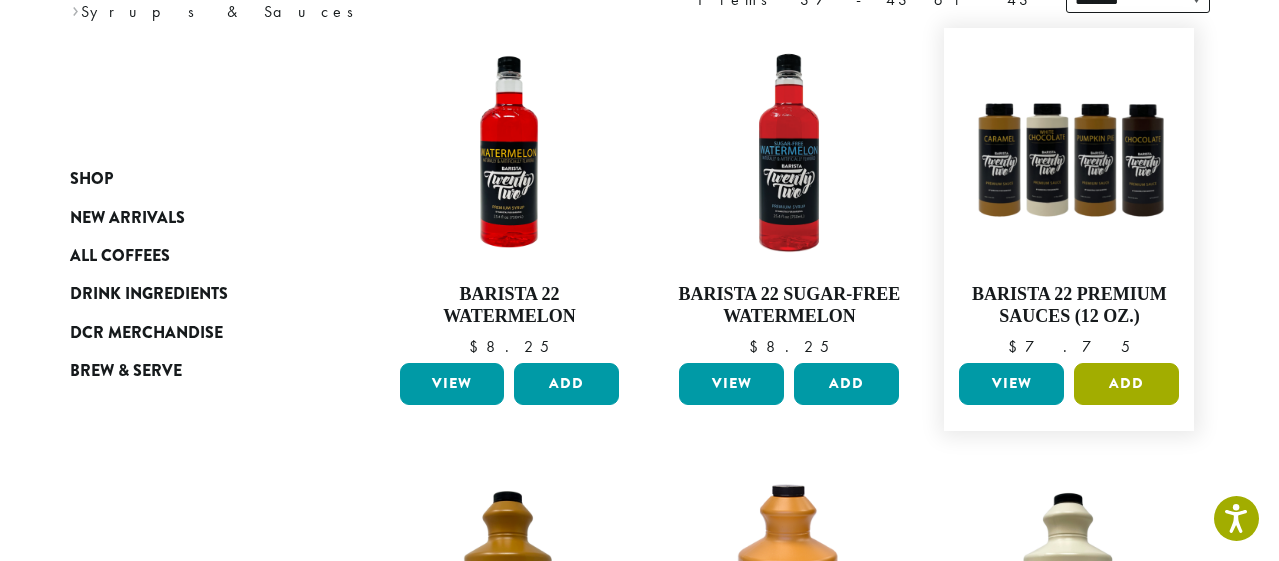 click on "Add" at bounding box center (1126, 384) 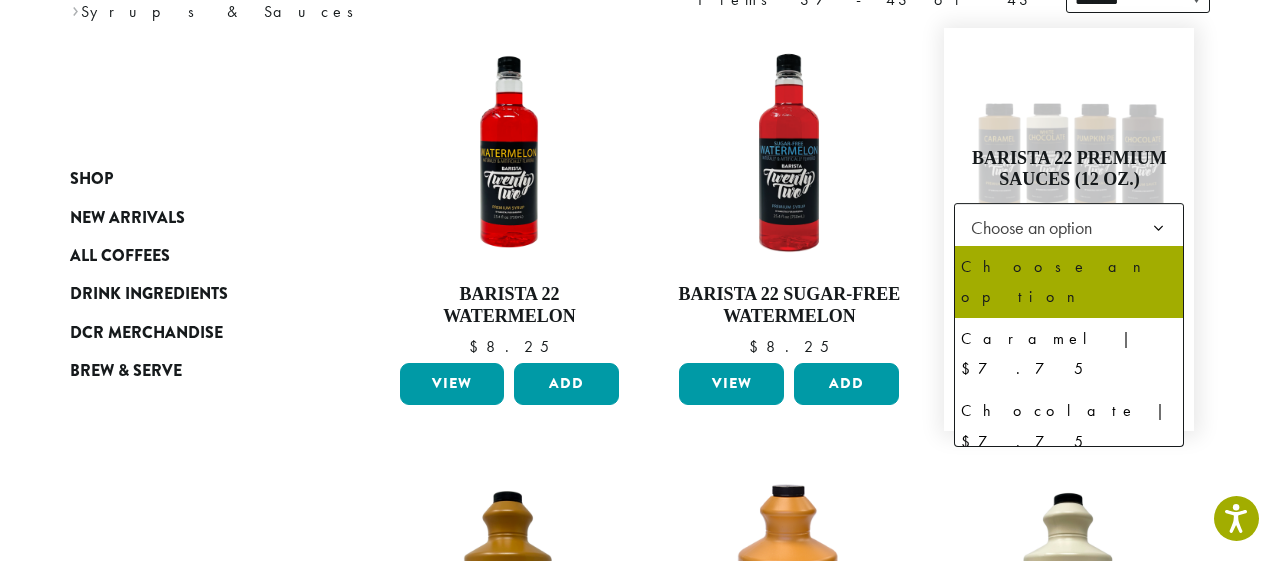 click 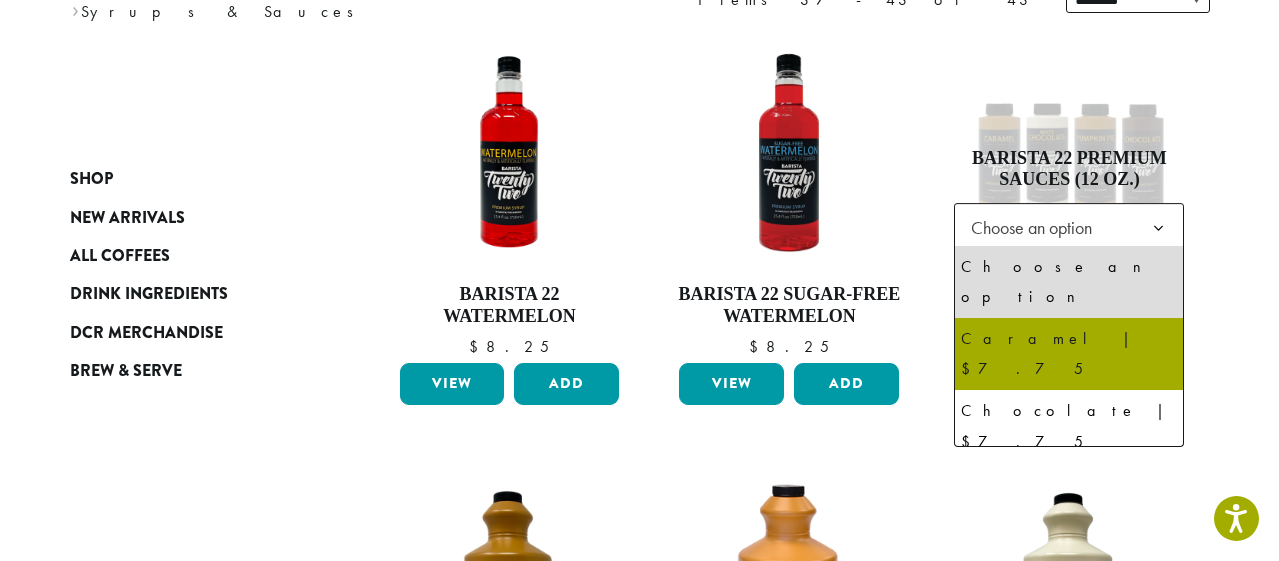 select on "*******" 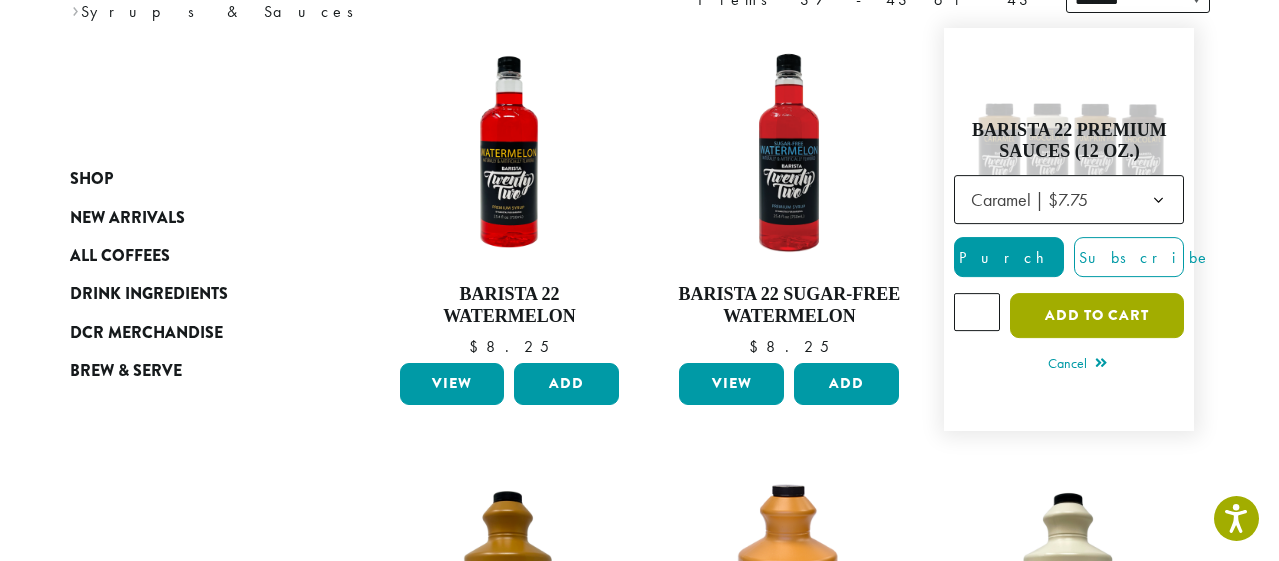 click on "Add to cart" 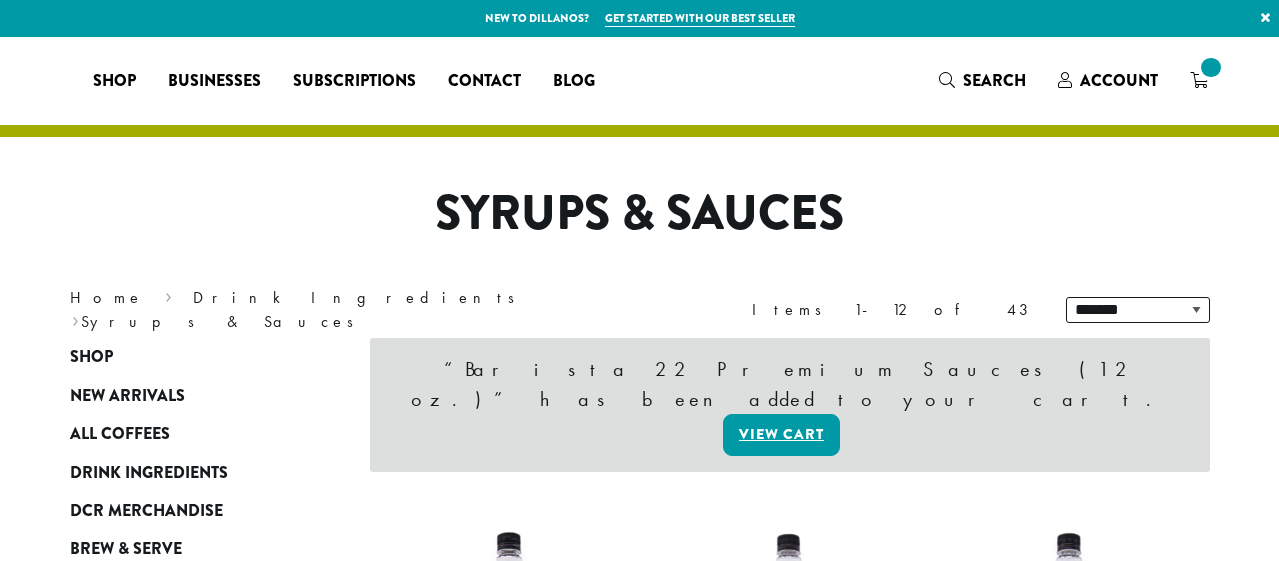 scroll, scrollTop: 0, scrollLeft: 0, axis: both 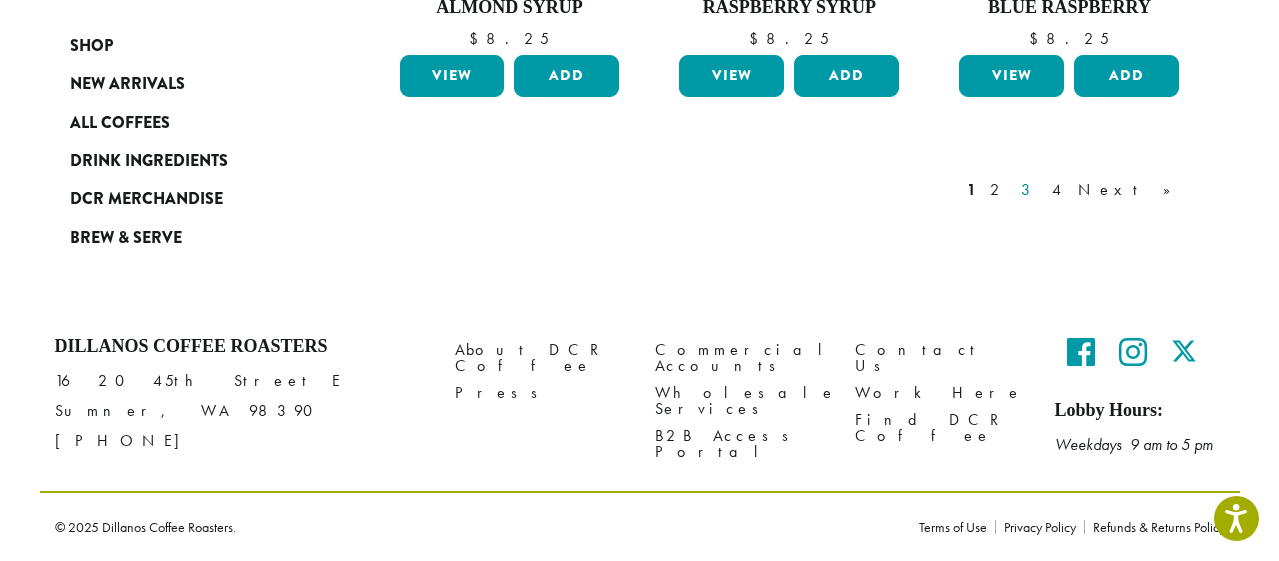 click on "3" at bounding box center [1029, 190] 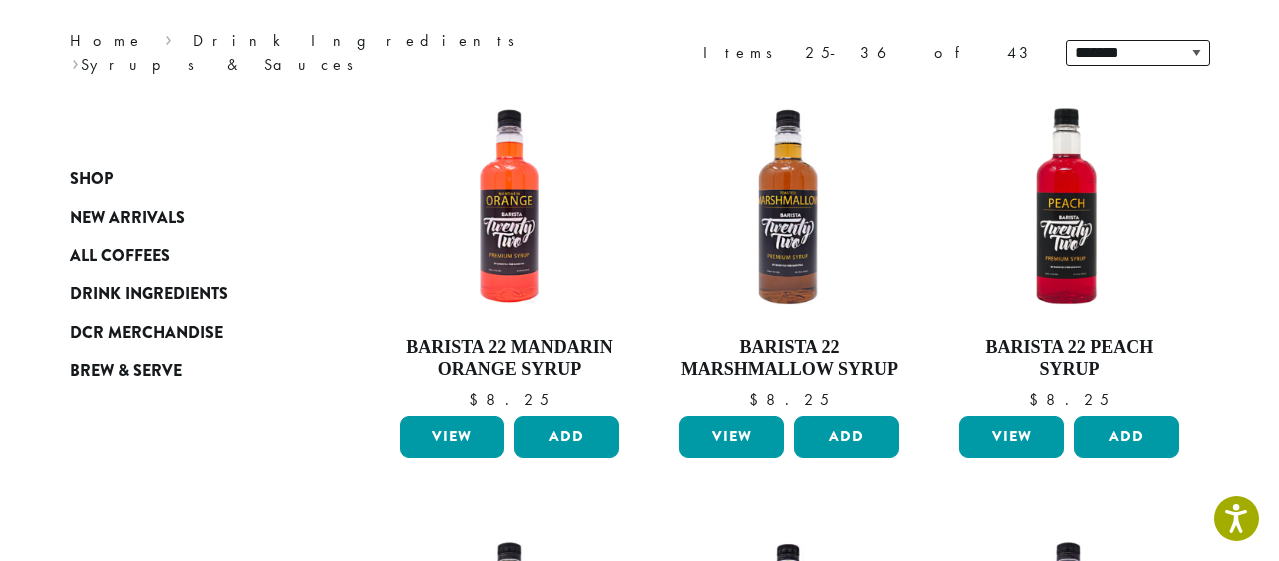 scroll, scrollTop: 259, scrollLeft: 0, axis: vertical 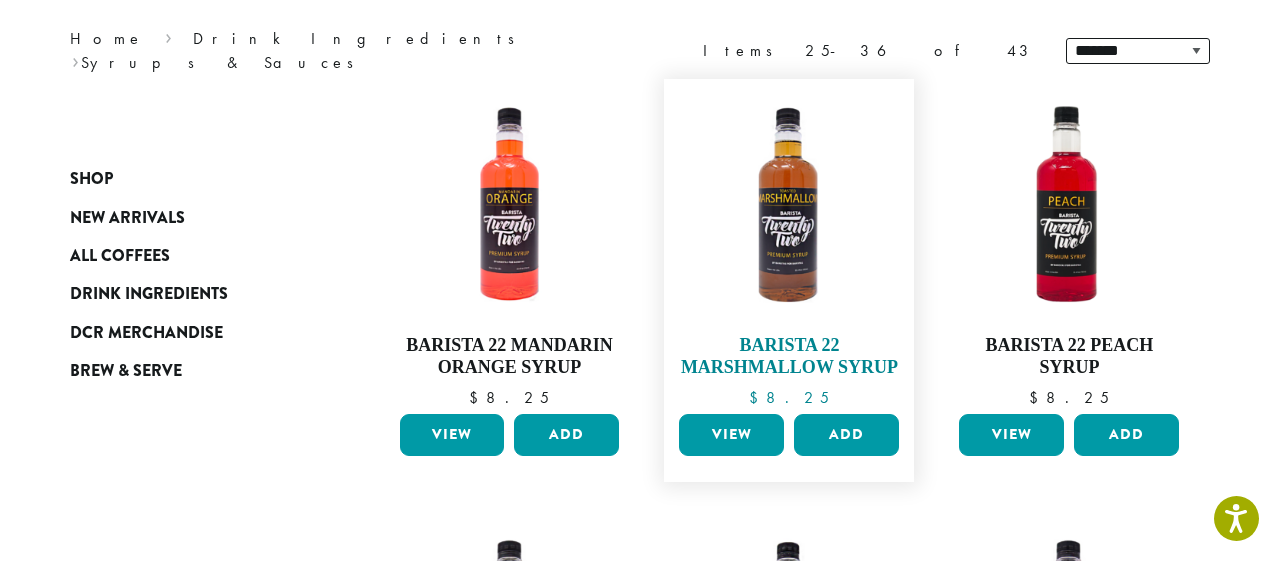 click at bounding box center (789, 204) 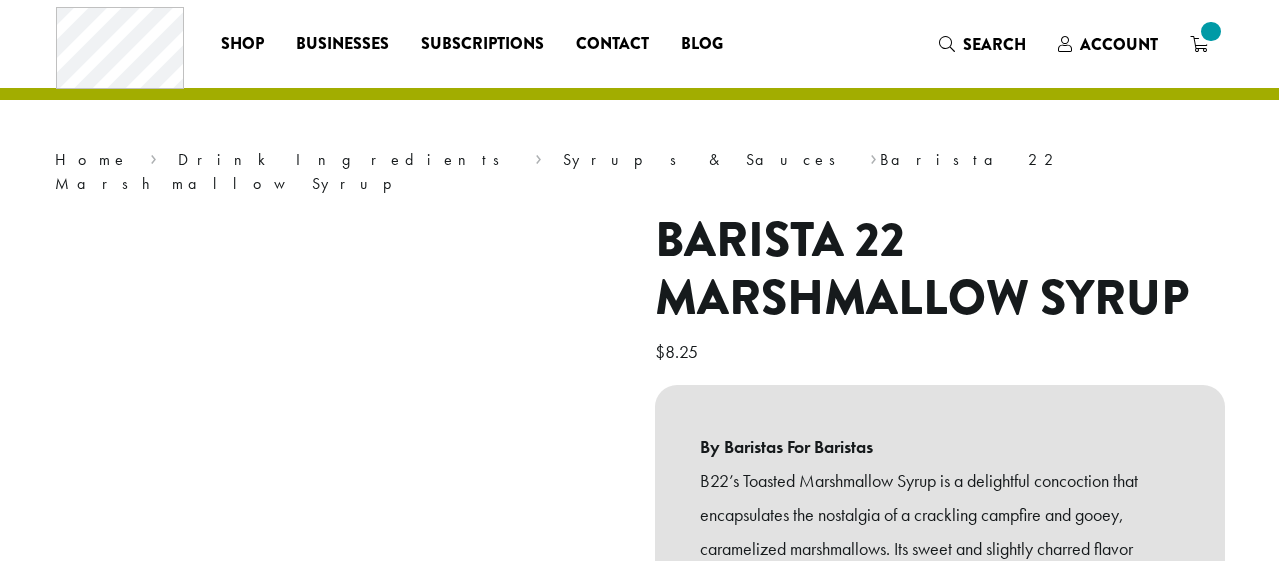 scroll, scrollTop: 0, scrollLeft: 0, axis: both 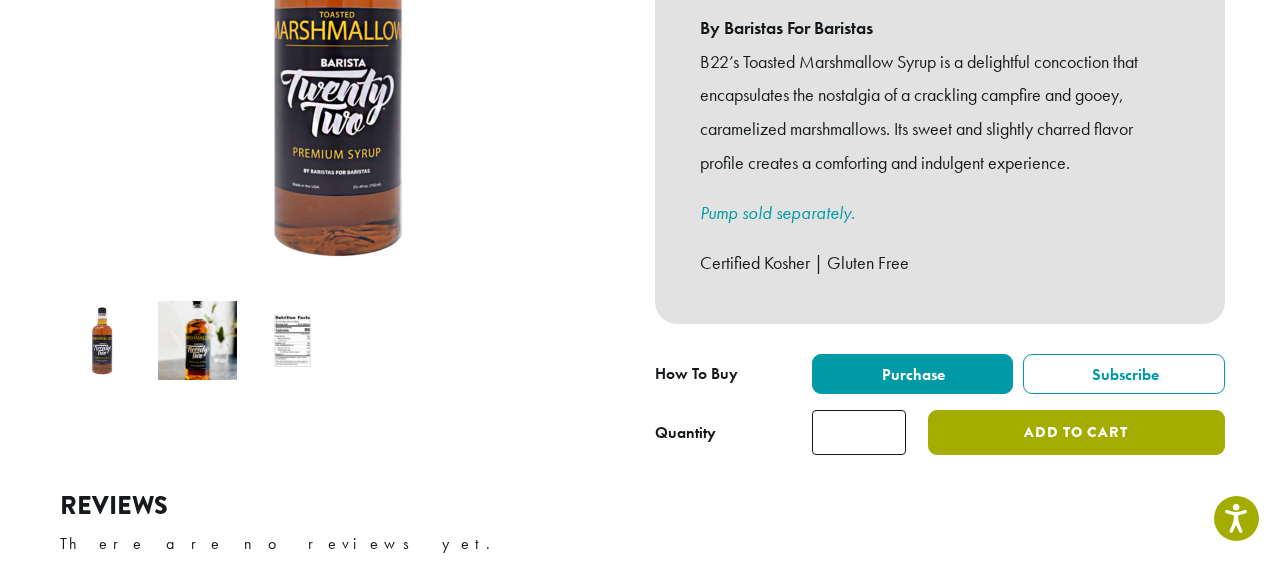 click on "Add to cart" at bounding box center (1076, 432) 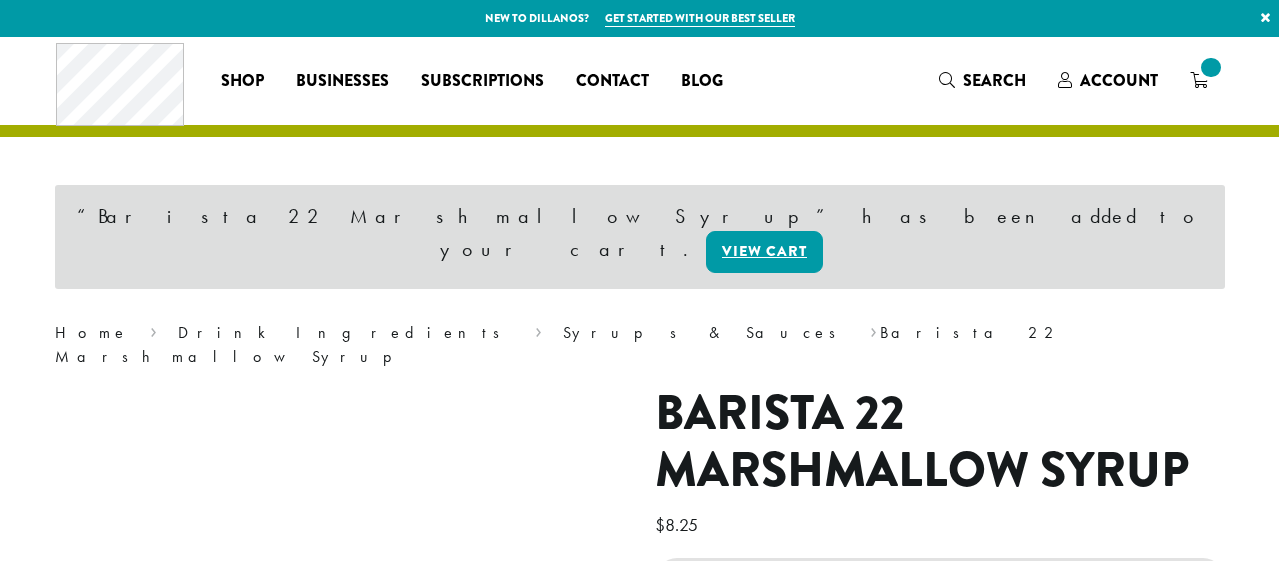 scroll, scrollTop: 0, scrollLeft: 0, axis: both 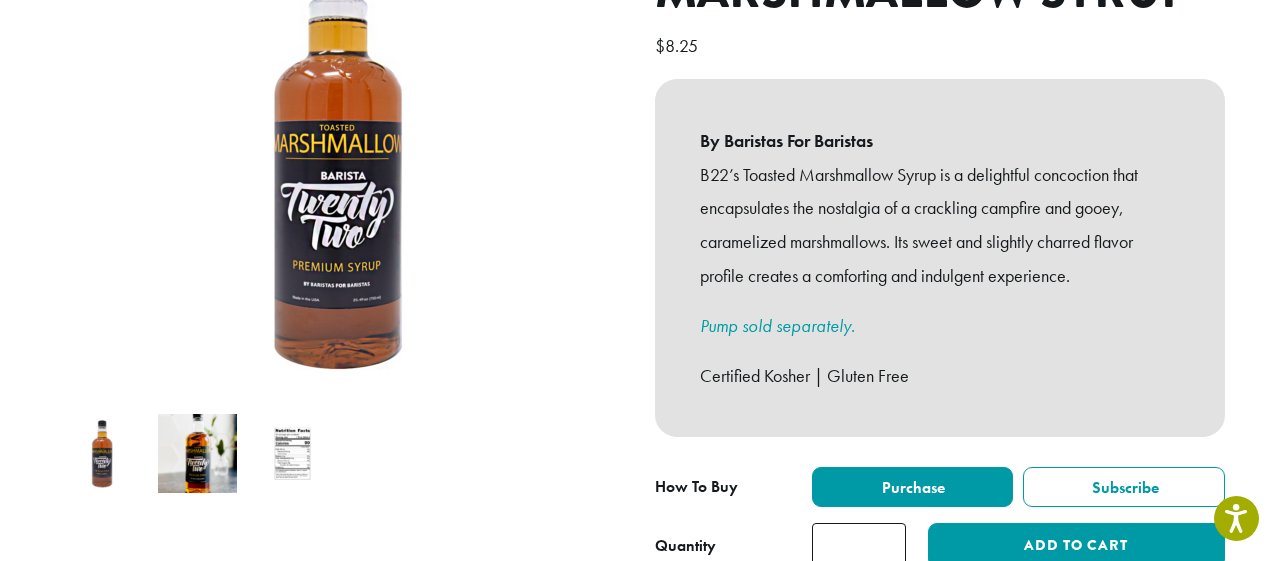 click on "Pump sold separately." at bounding box center [777, 325] 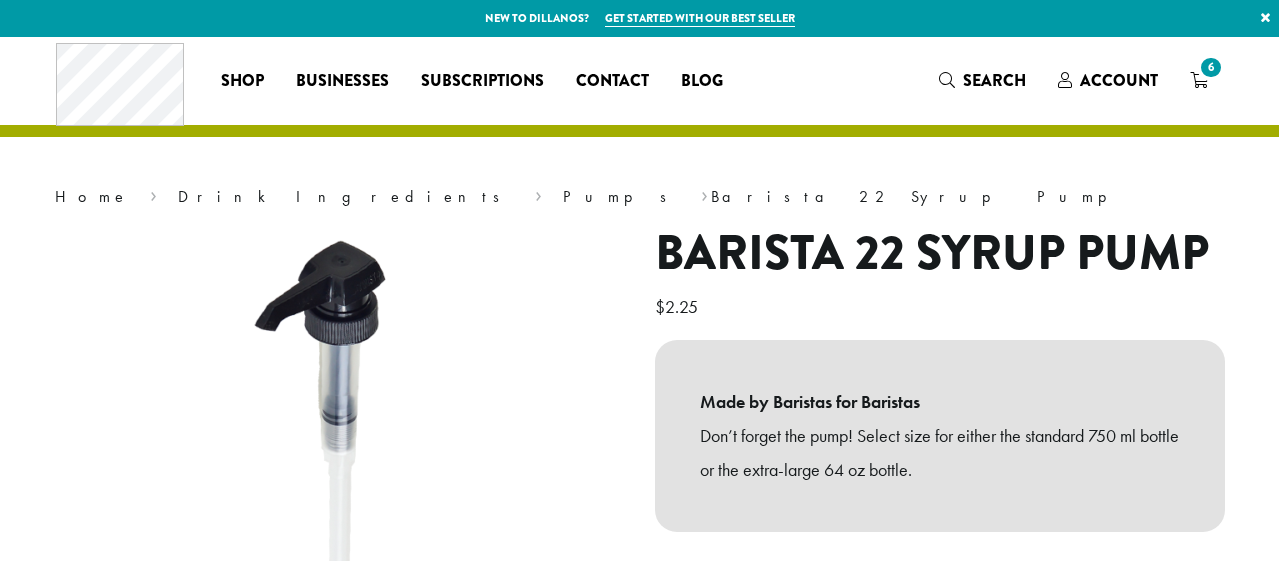 scroll, scrollTop: 0, scrollLeft: 0, axis: both 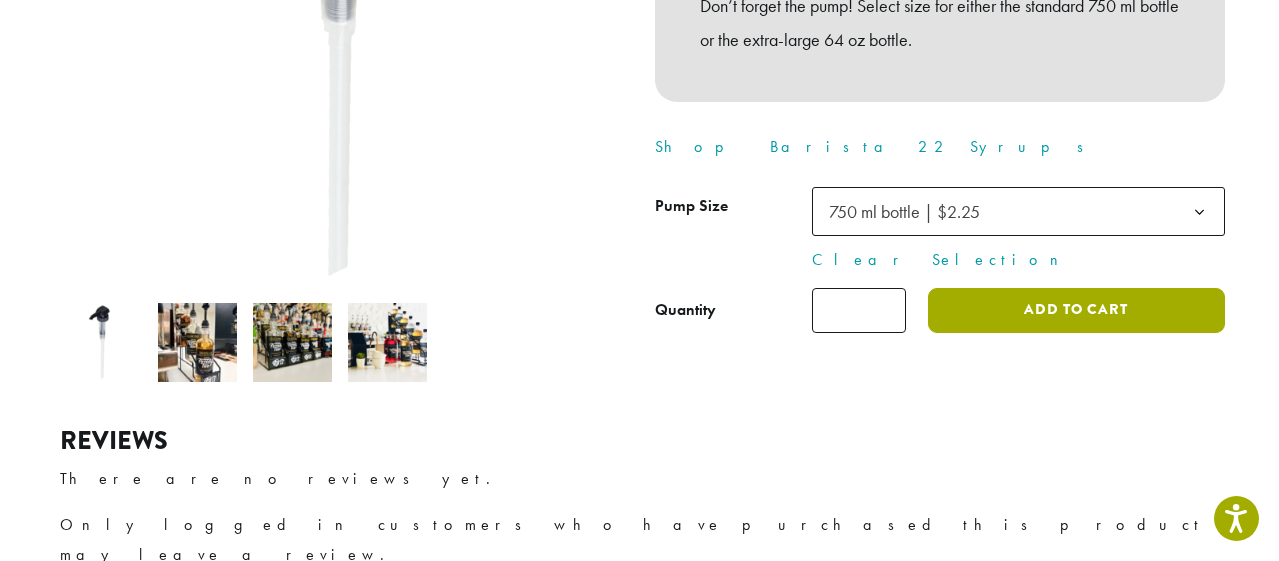click on "Add to cart" 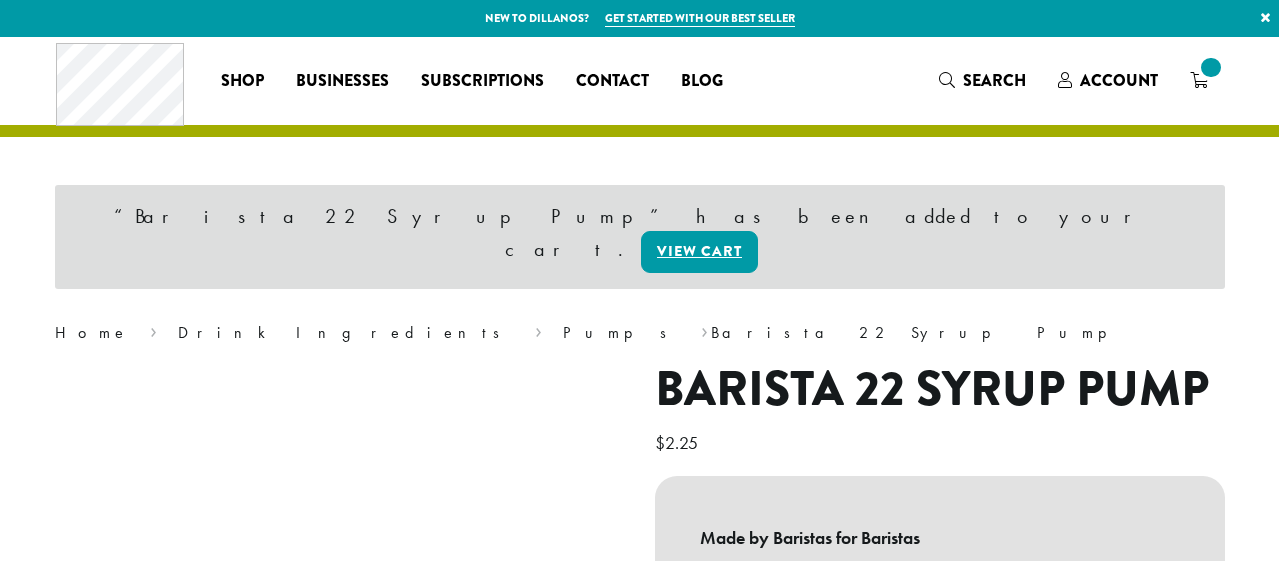 scroll, scrollTop: 0, scrollLeft: 0, axis: both 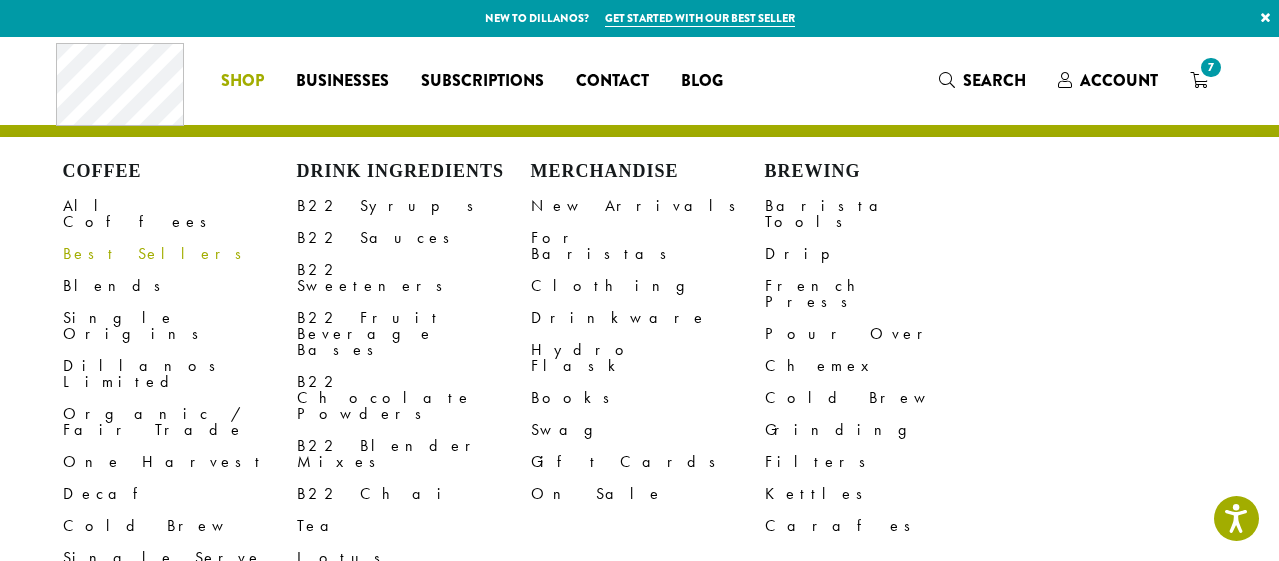 click on "Shop" at bounding box center [242, 81] 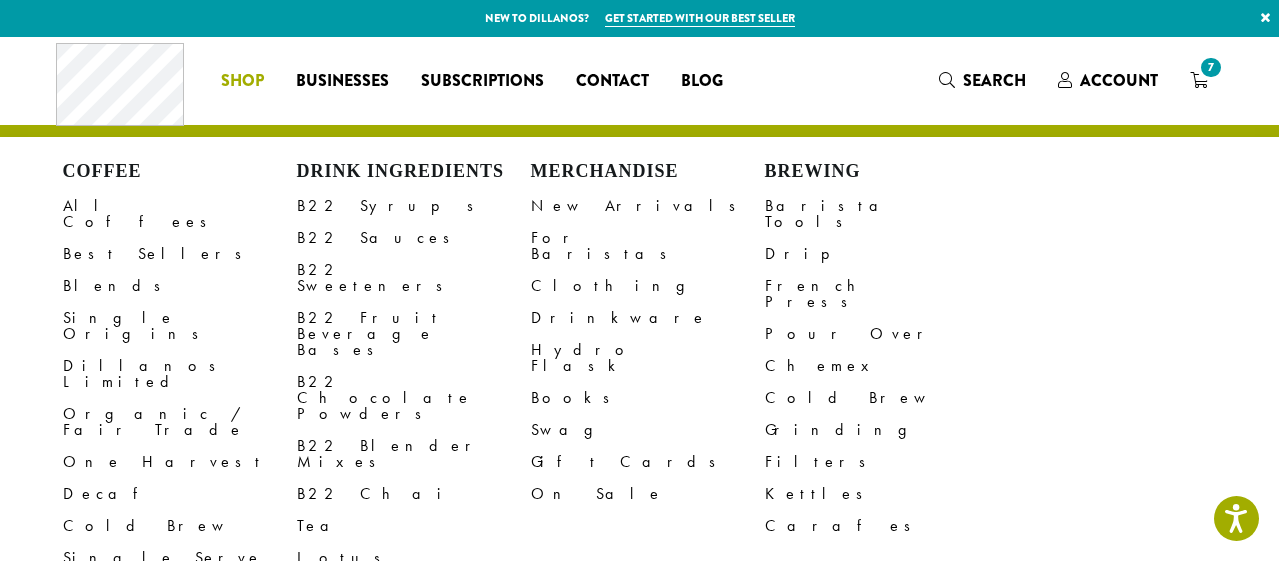 click on "Accessories" at bounding box center (414, 622) 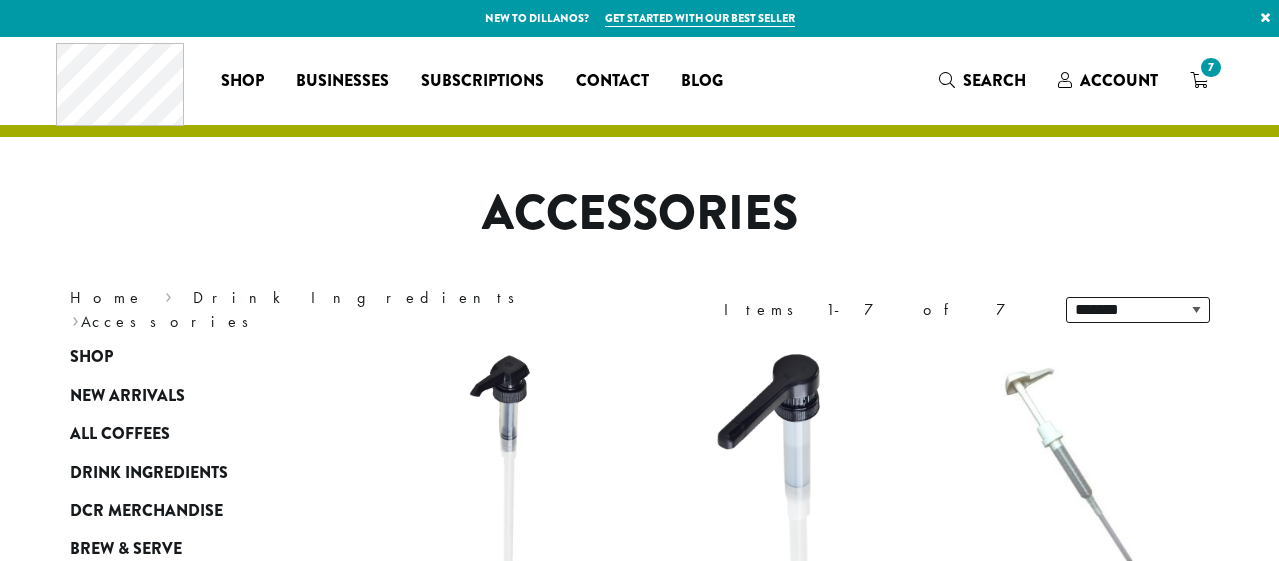 scroll, scrollTop: 0, scrollLeft: 0, axis: both 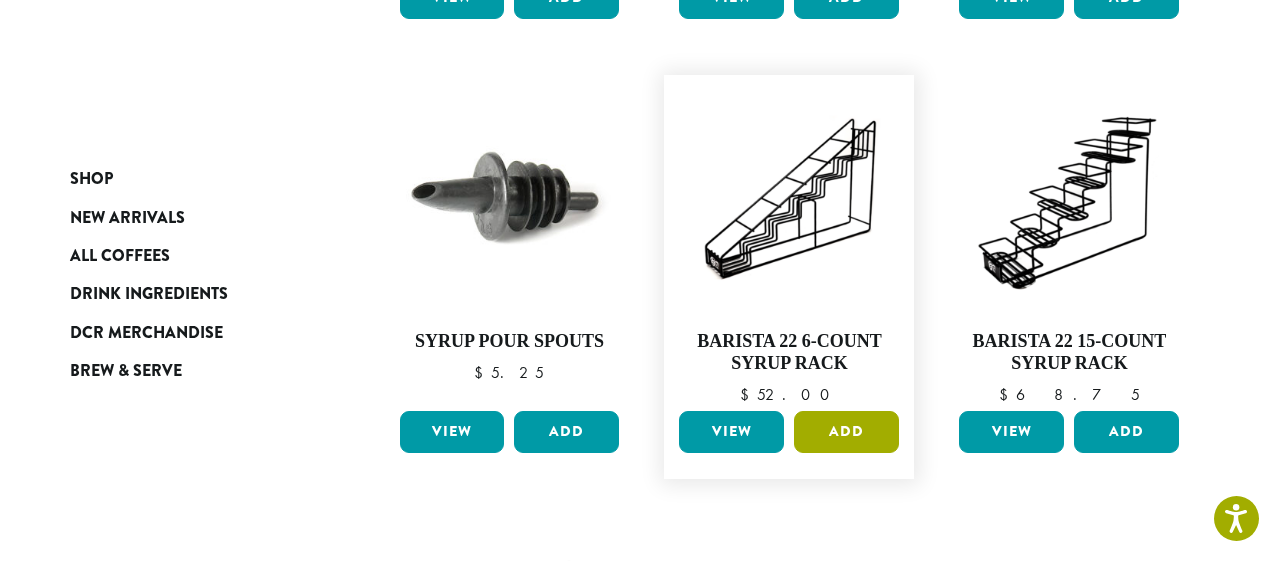 click on "Add" at bounding box center (846, 432) 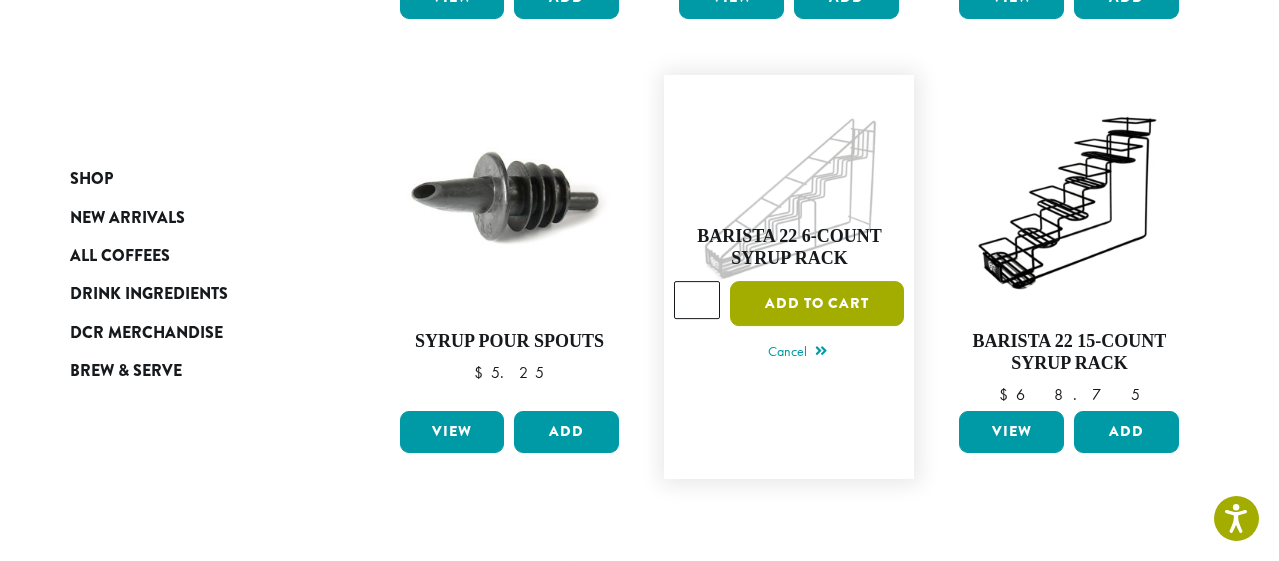 click on "Add to cart" at bounding box center [817, 303] 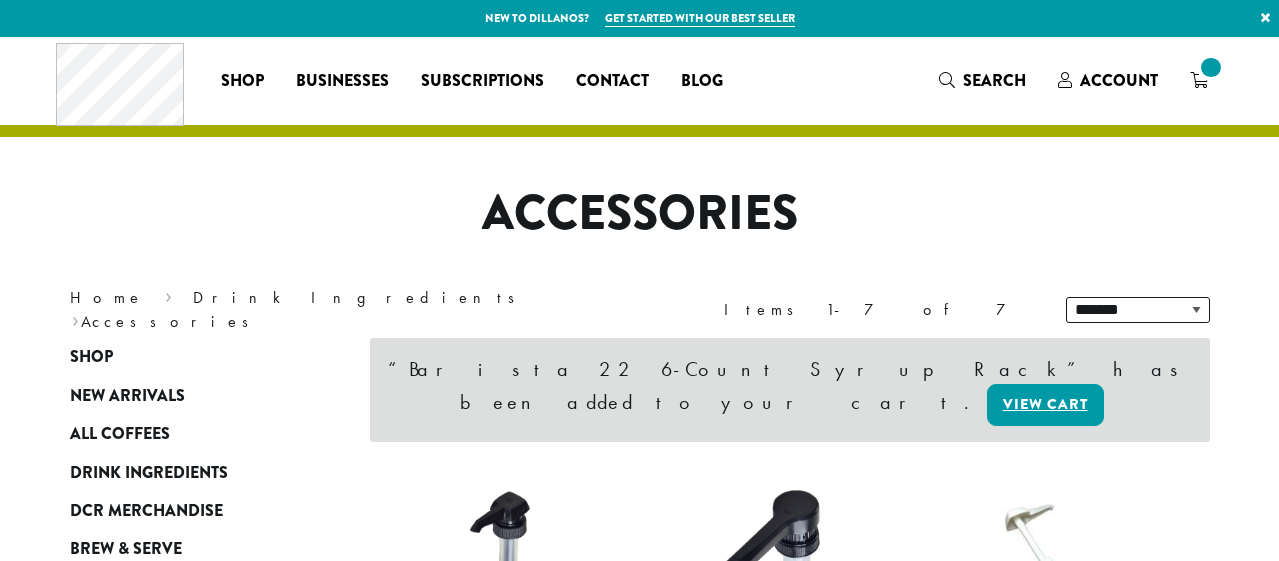 scroll, scrollTop: 0, scrollLeft: 0, axis: both 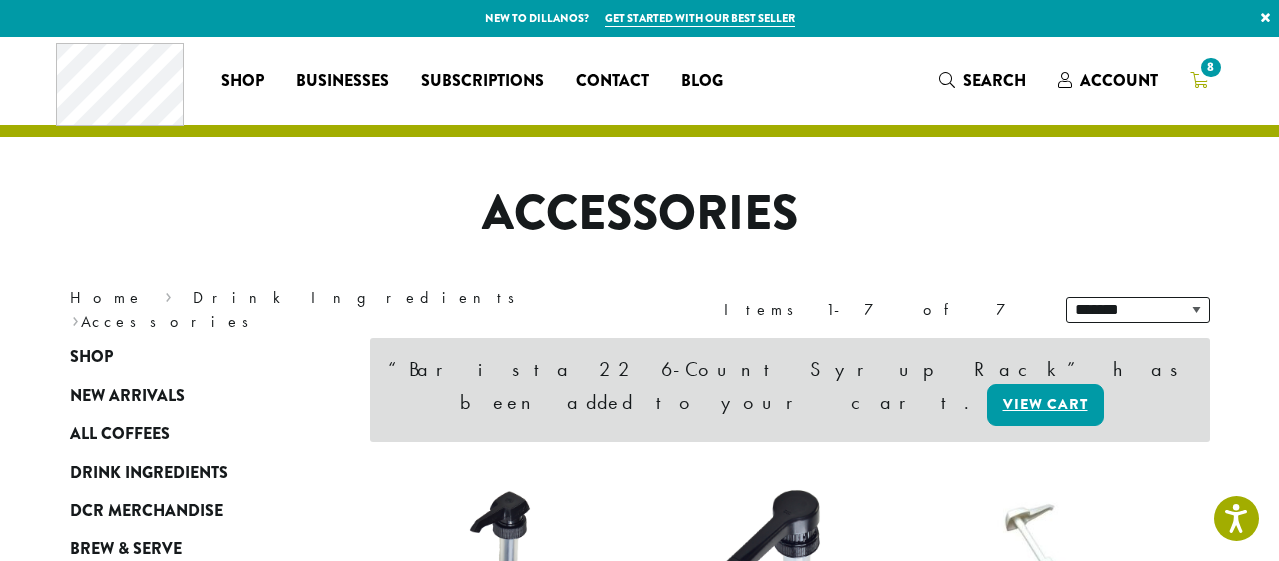 click on "8" at bounding box center (1199, 80) 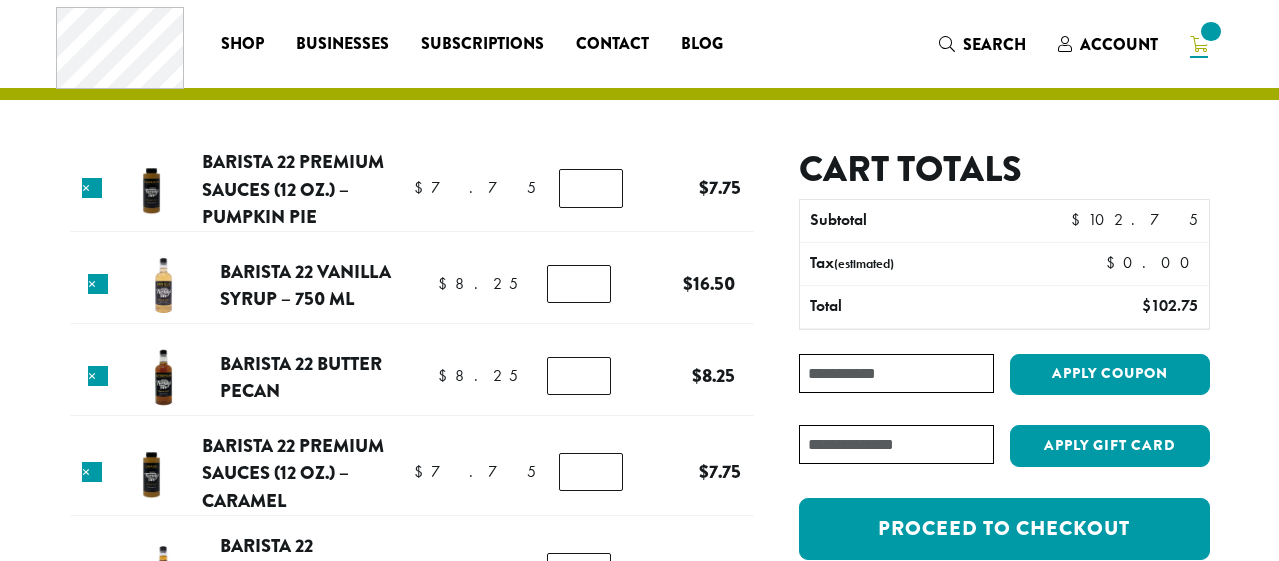 scroll, scrollTop: 0, scrollLeft: 0, axis: both 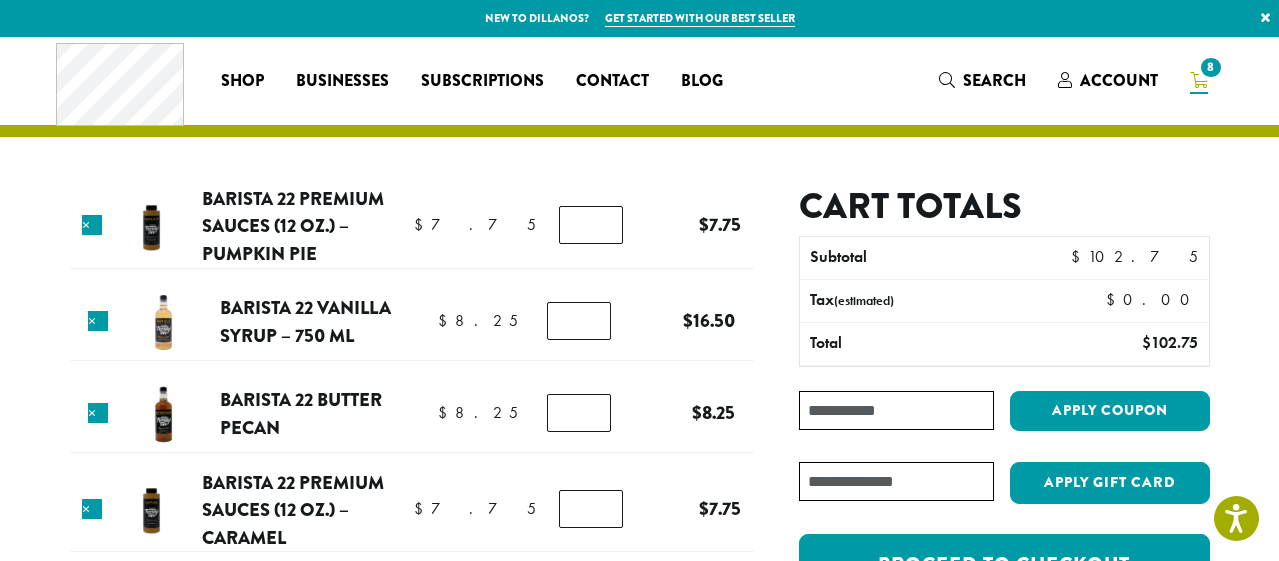 click on "8" at bounding box center (1199, 80) 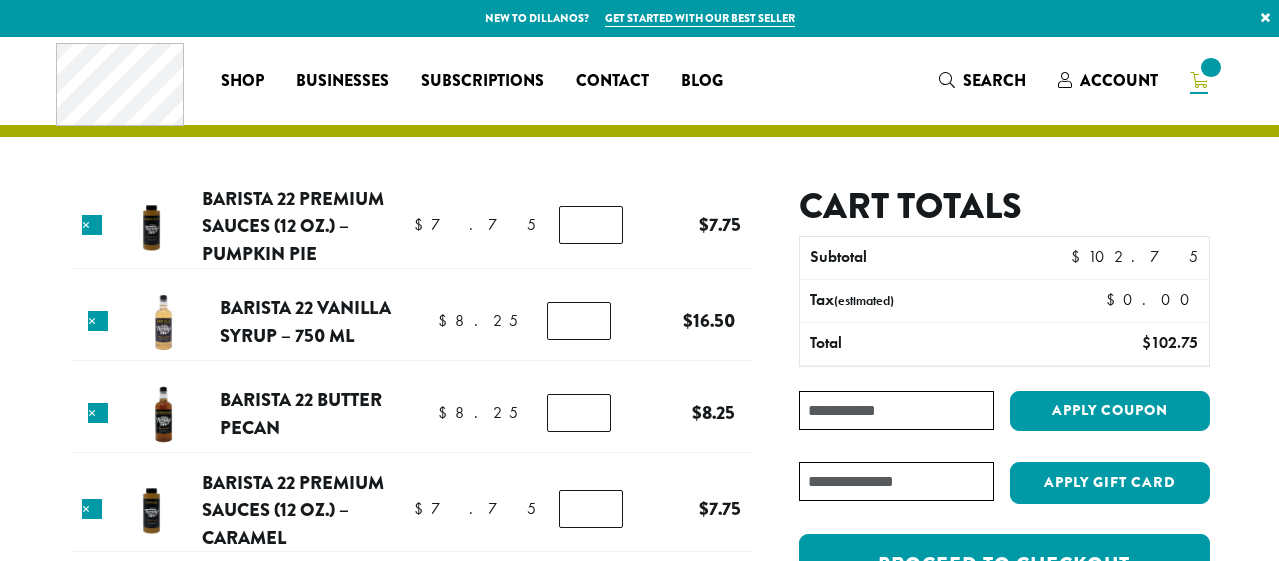 scroll, scrollTop: 0, scrollLeft: 0, axis: both 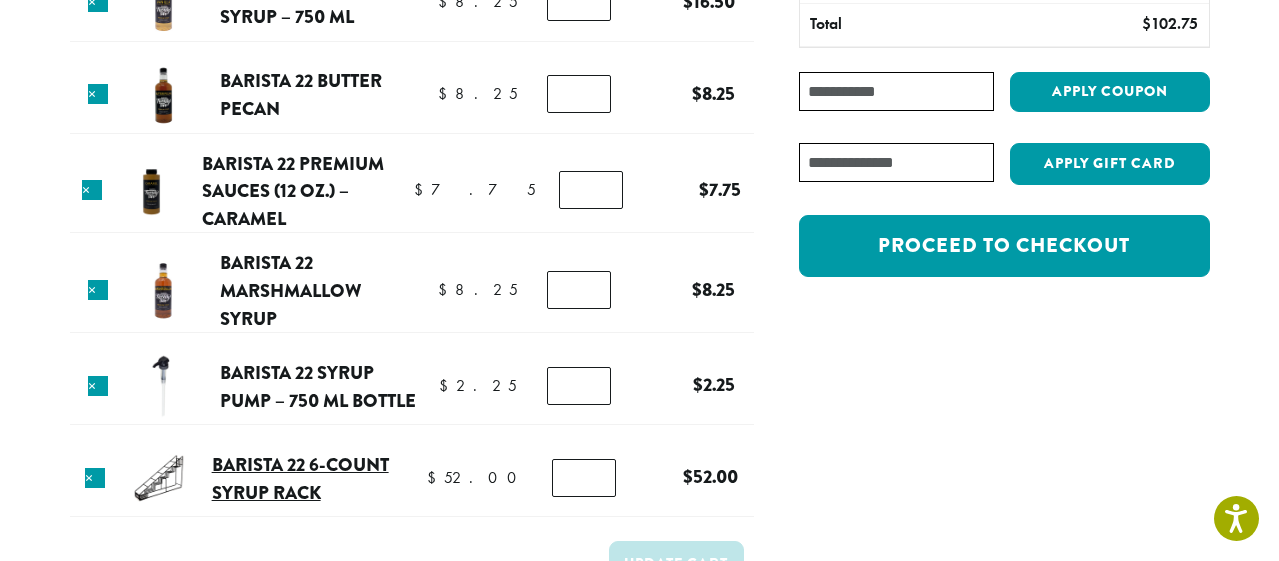click on "Barista 22 6-Count Syrup Rack" at bounding box center (300, 478) 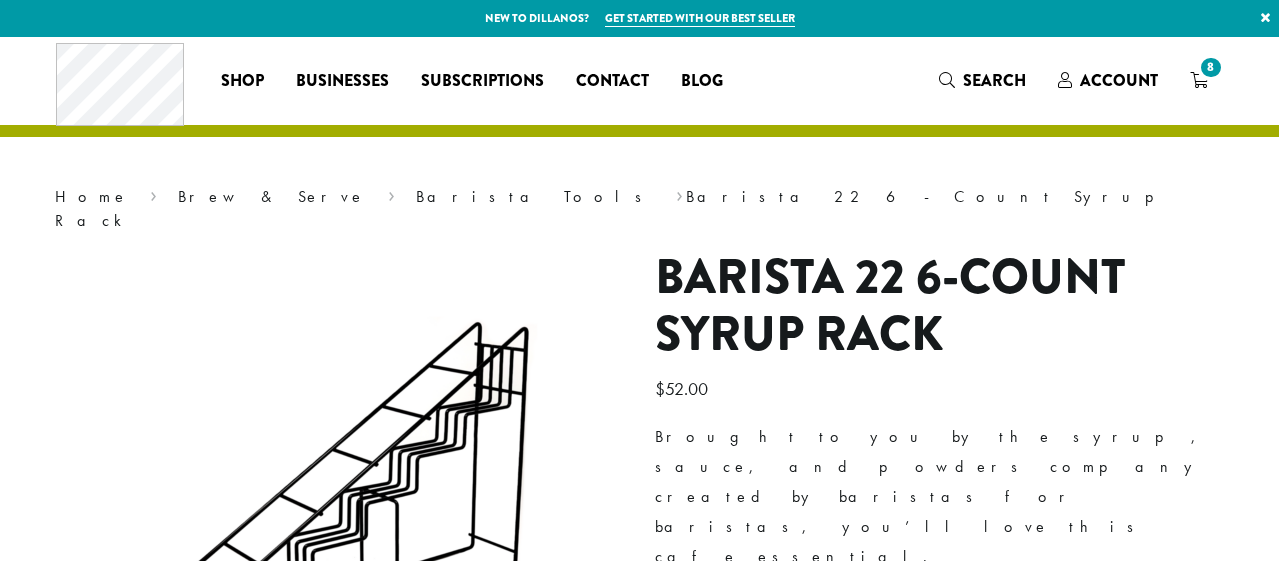 scroll, scrollTop: 0, scrollLeft: 0, axis: both 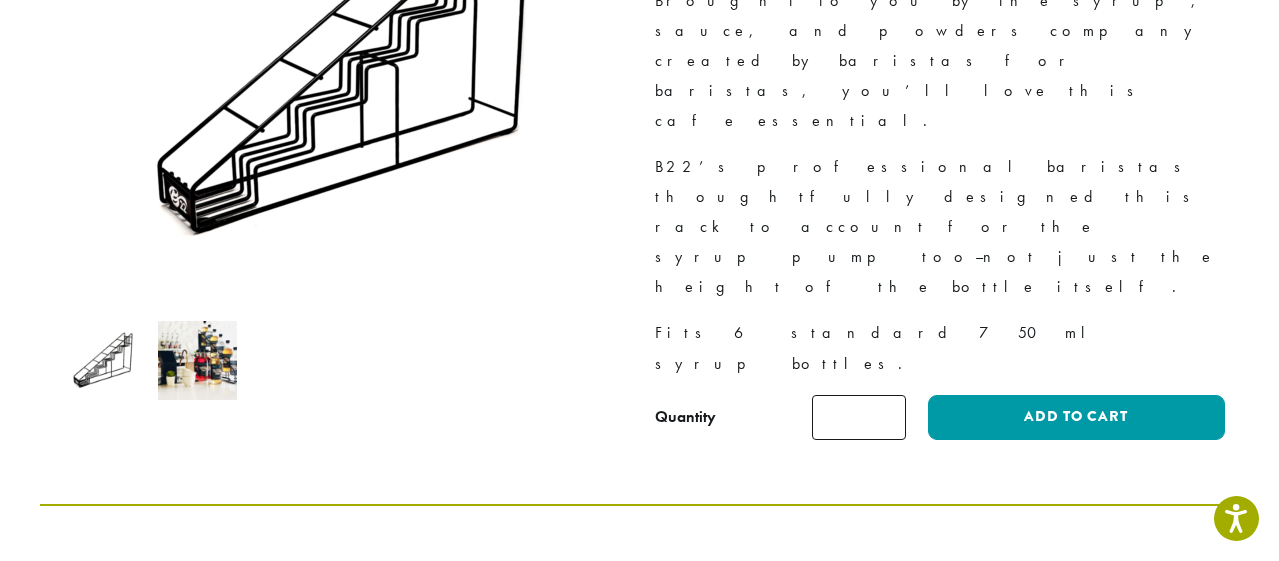 click at bounding box center [197, 360] 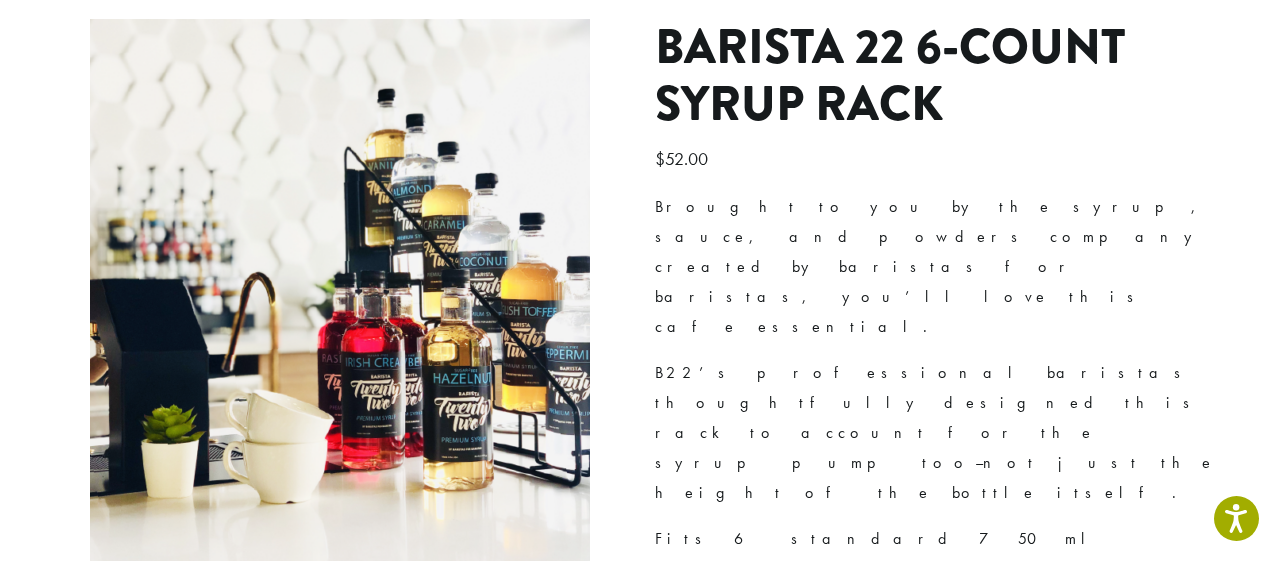 scroll, scrollTop: 0, scrollLeft: 0, axis: both 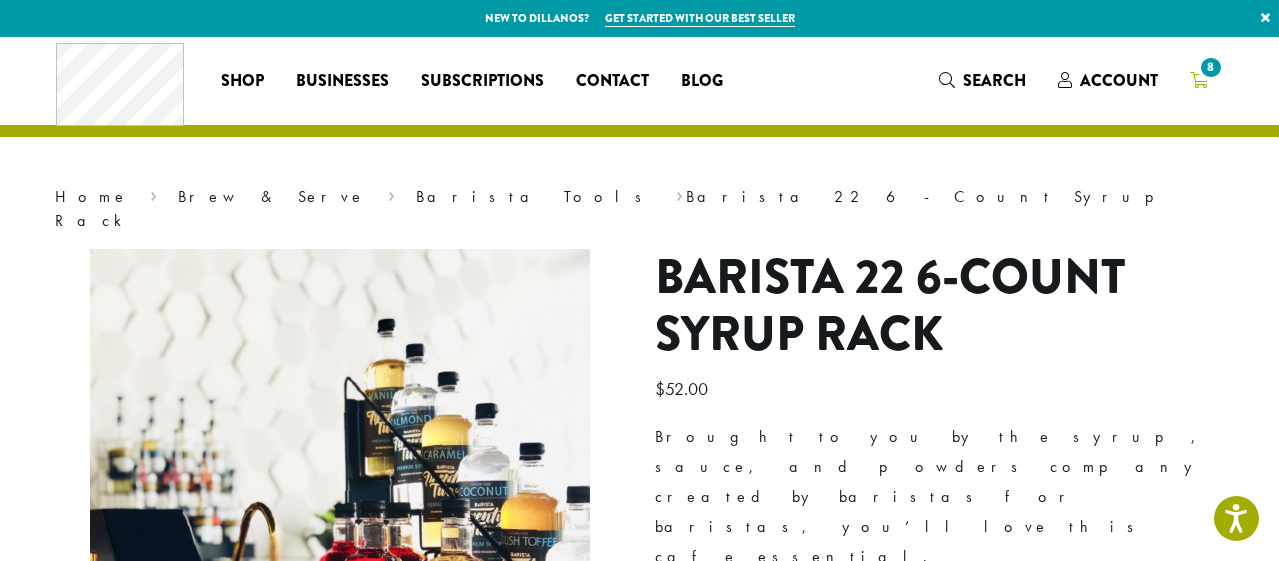 click on "8" at bounding box center [1199, 80] 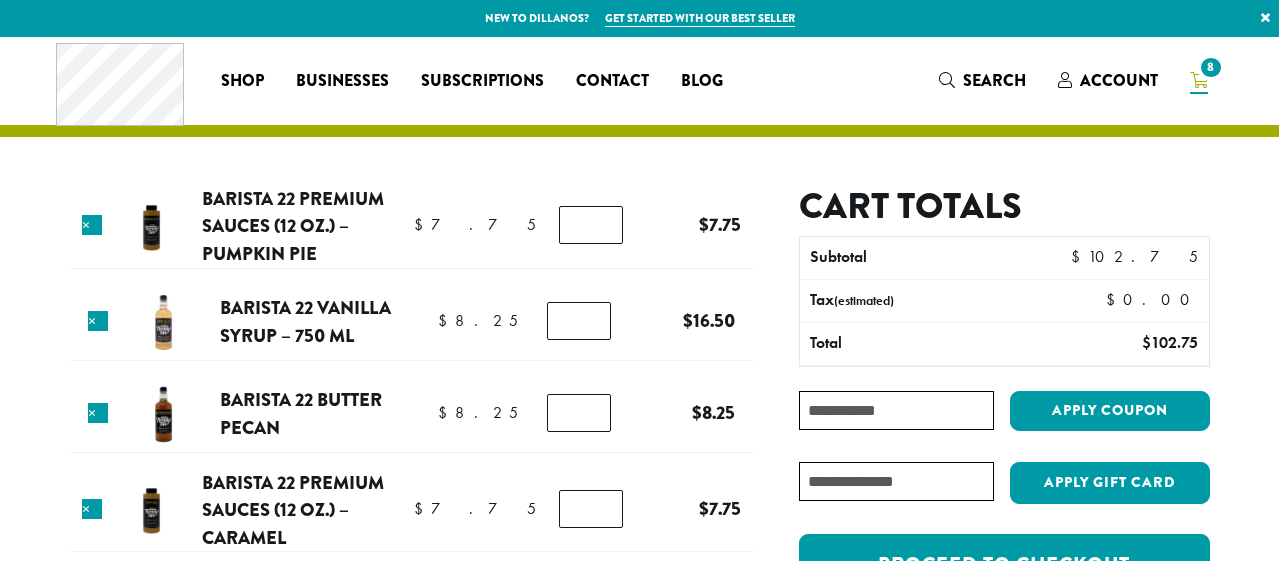 scroll, scrollTop: 0, scrollLeft: 0, axis: both 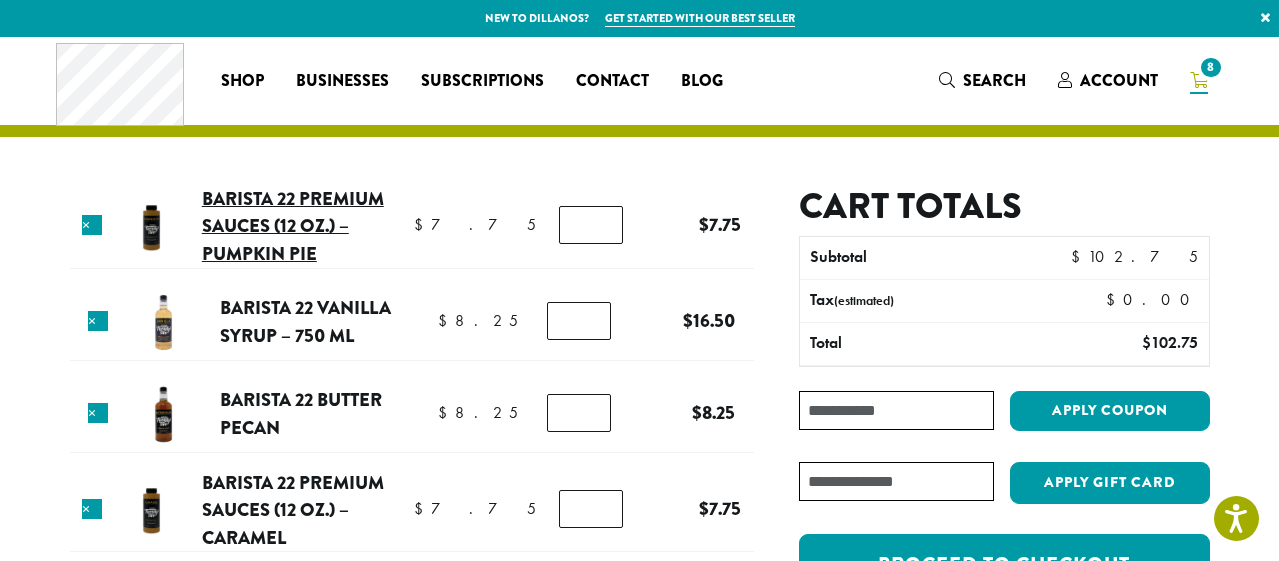 click on "Barista 22 Premium Sauces (12 oz.) – Pumpkin Pie" at bounding box center (293, 226) 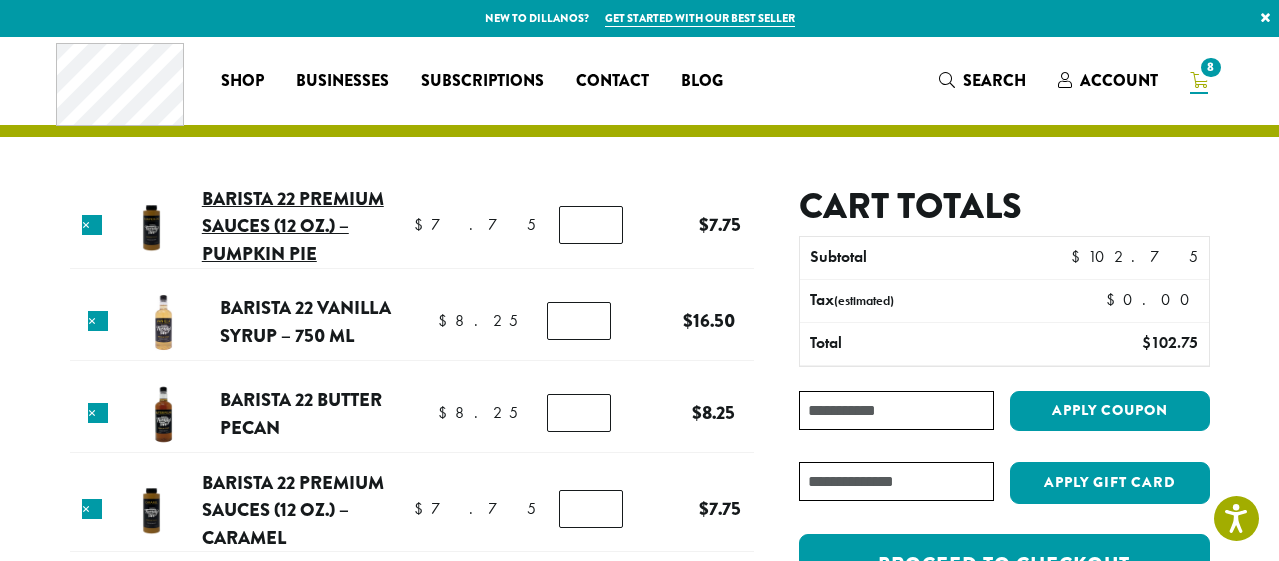 click on "Barista 22 Premium Sauces (12 oz.) – Pumpkin Pie" at bounding box center (293, 226) 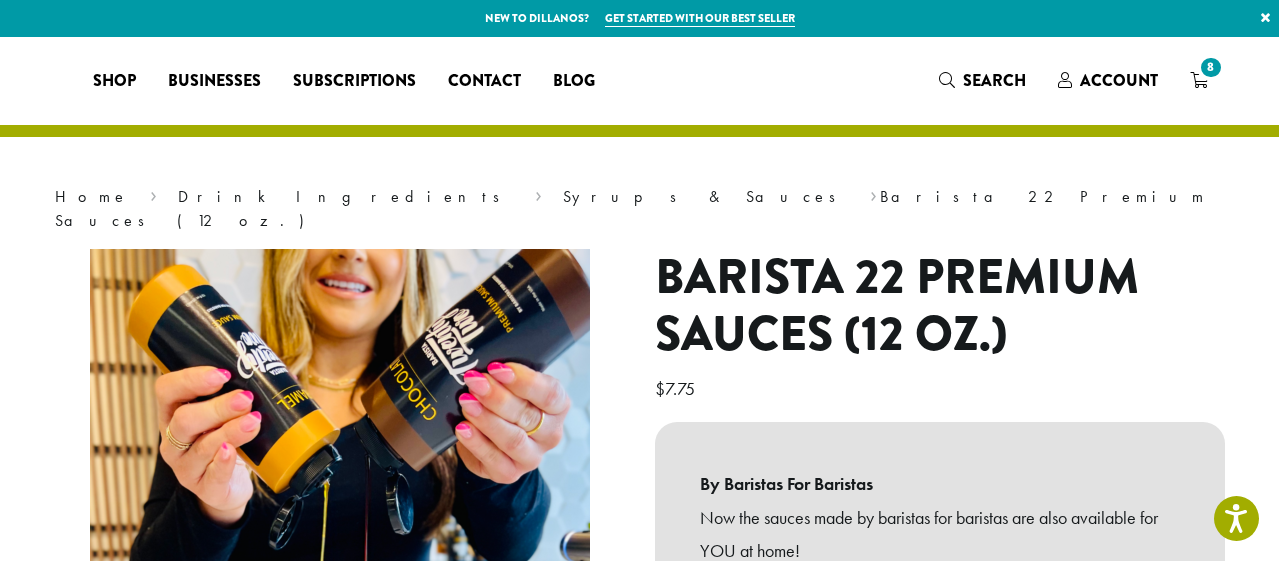 select on "*********" 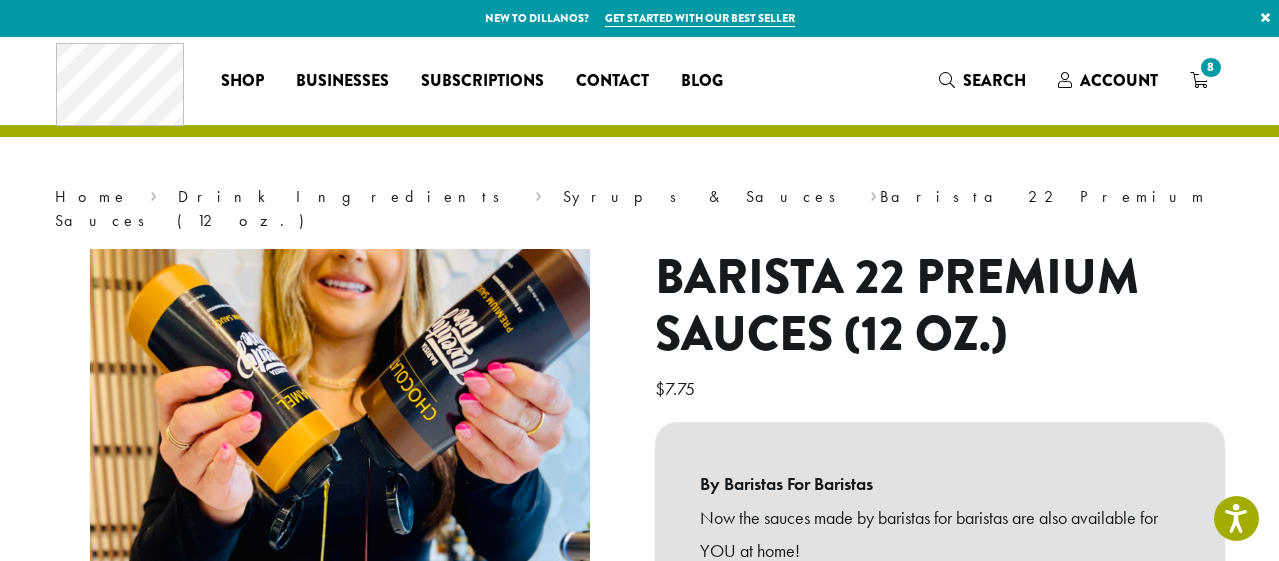 scroll, scrollTop: 318, scrollLeft: 0, axis: vertical 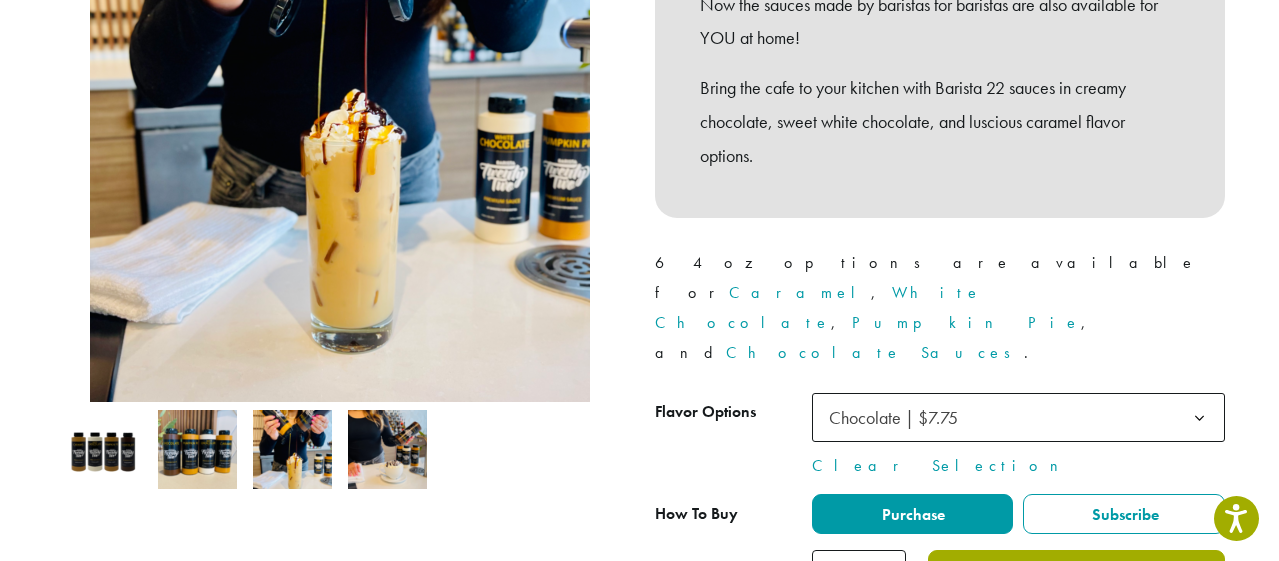 click on "Add to cart" 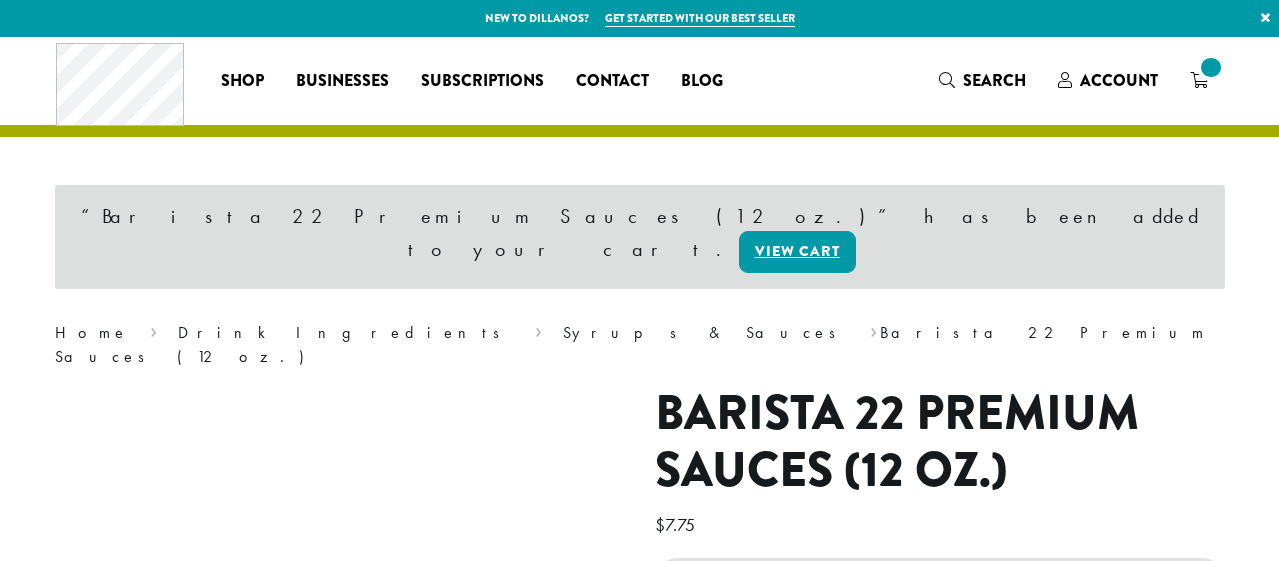 scroll, scrollTop: 0, scrollLeft: 0, axis: both 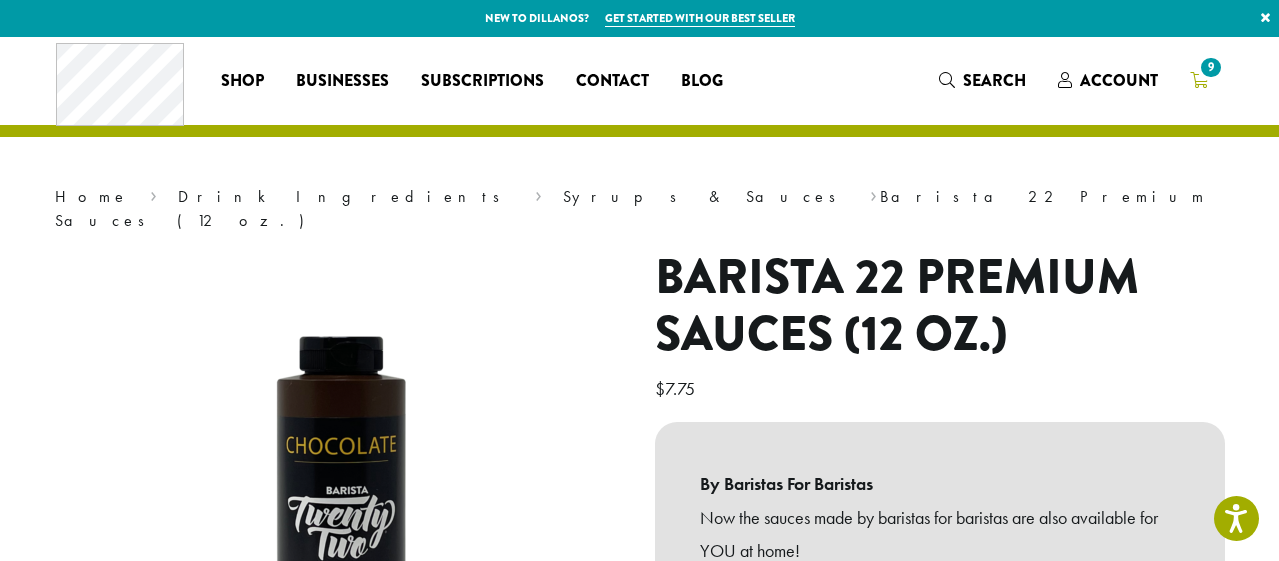 click on "9" at bounding box center [1210, 67] 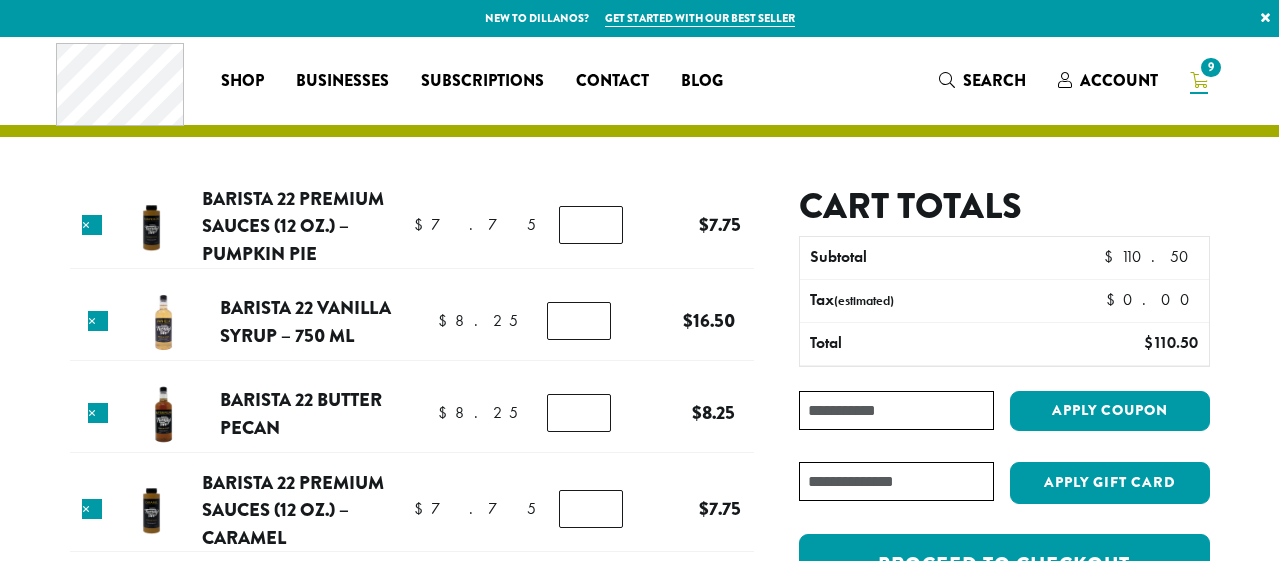 scroll, scrollTop: 0, scrollLeft: 0, axis: both 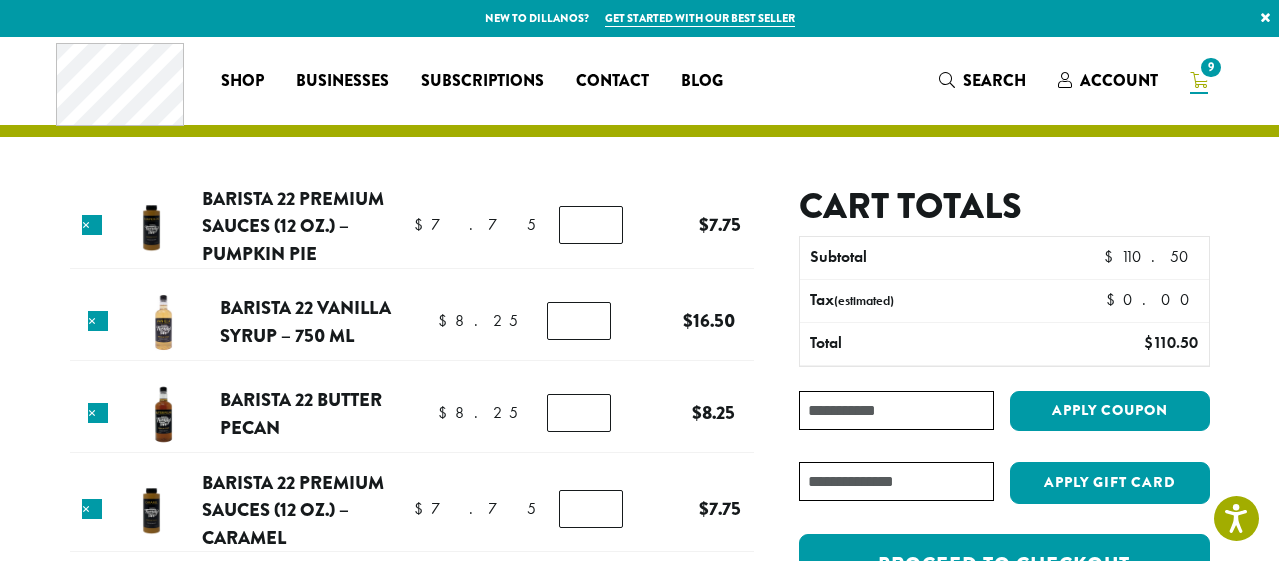 click on "*" at bounding box center (591, 509) 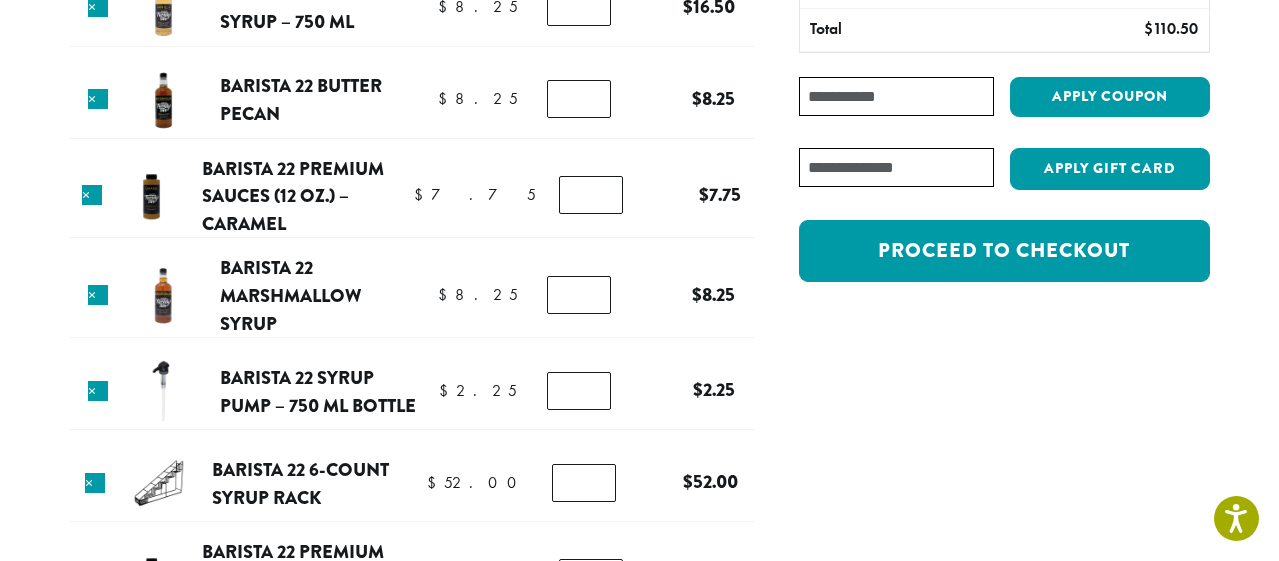 scroll, scrollTop: 337, scrollLeft: 0, axis: vertical 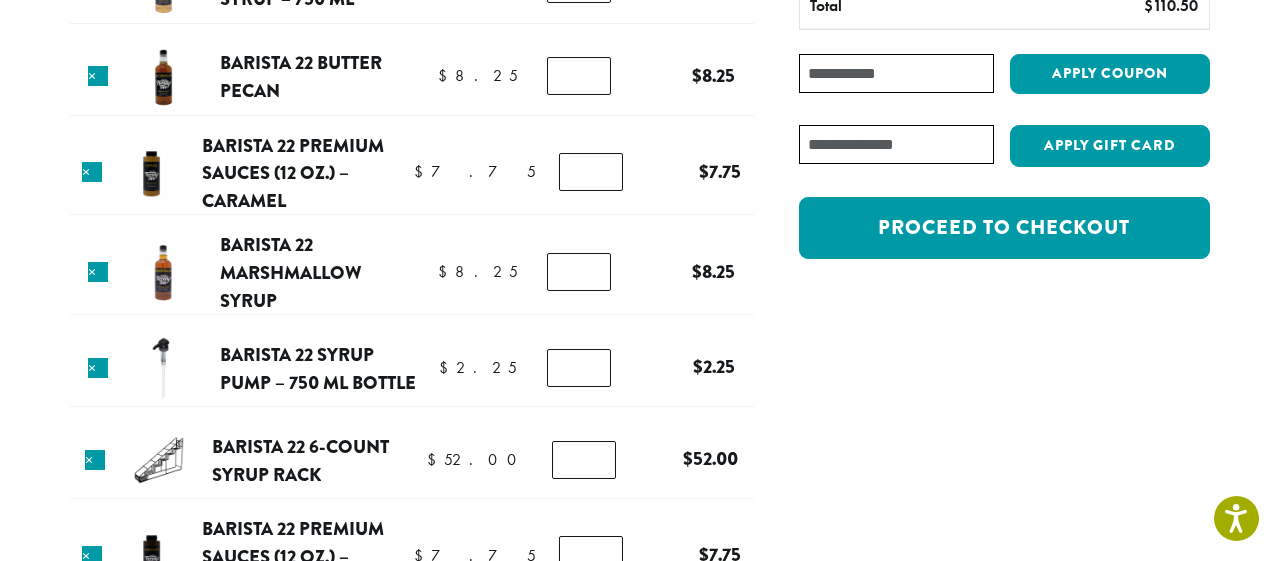 type on "*" 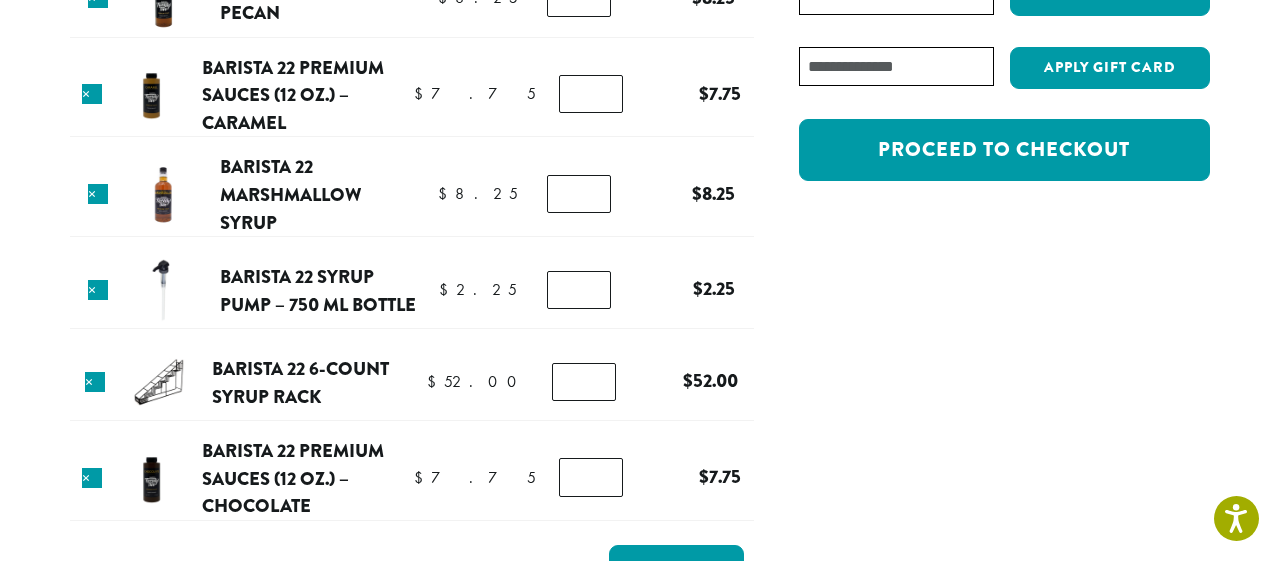 scroll, scrollTop: 435, scrollLeft: 0, axis: vertical 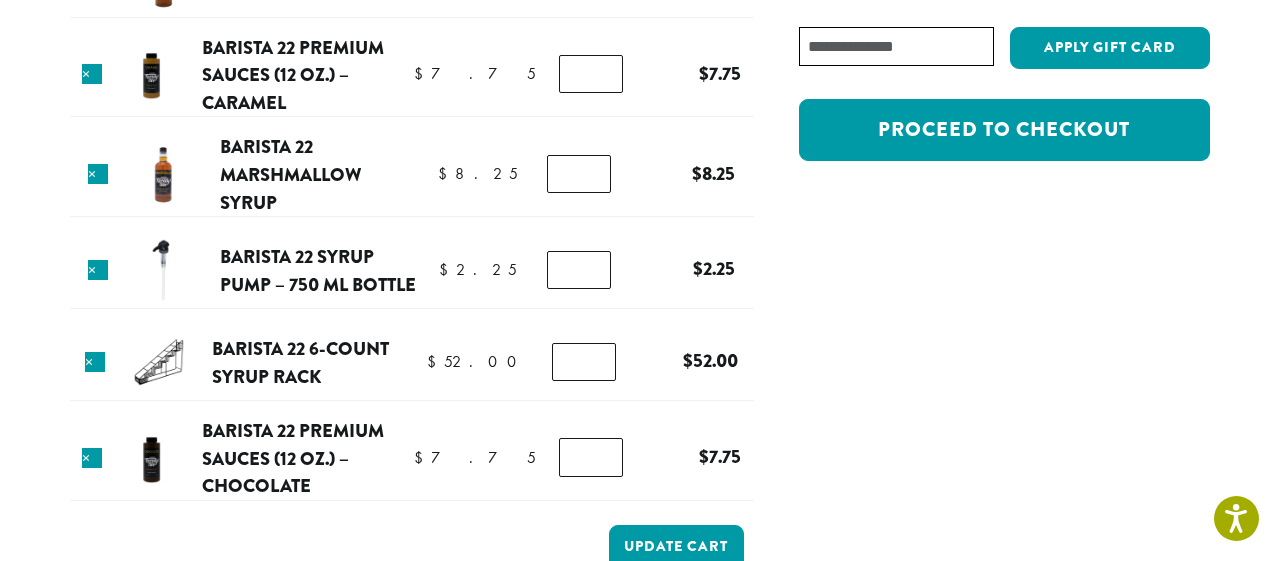 click on "Cart totals
Subtotal
$ 110.50
Tax  (estimated)
$ 0.00
Total
$ 110.50
Coupon:     Apply coupon
Have a gift card?
Apply Gift Card
Proceed to checkout" at bounding box center (982, 182) 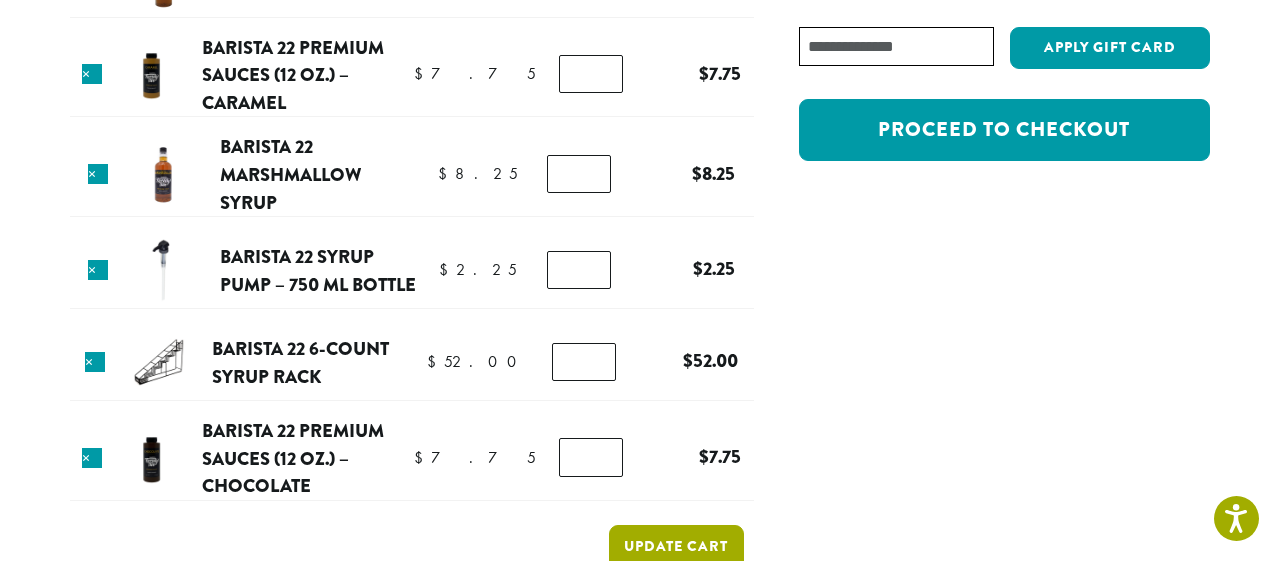 click on "Update cart" at bounding box center [676, 547] 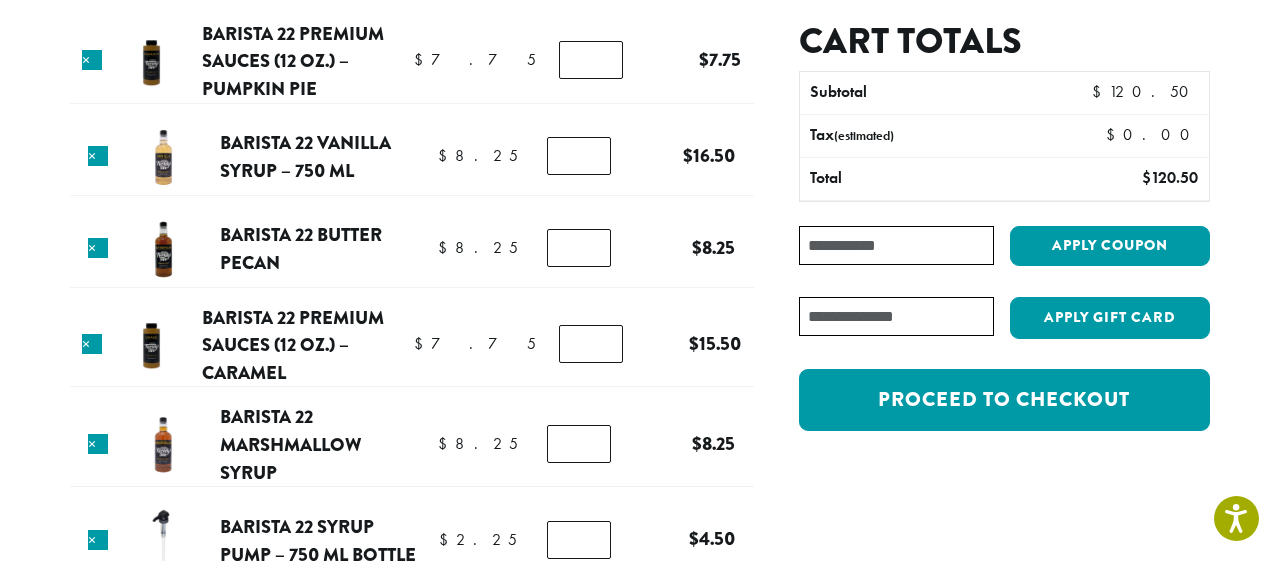 scroll, scrollTop: 266, scrollLeft: 0, axis: vertical 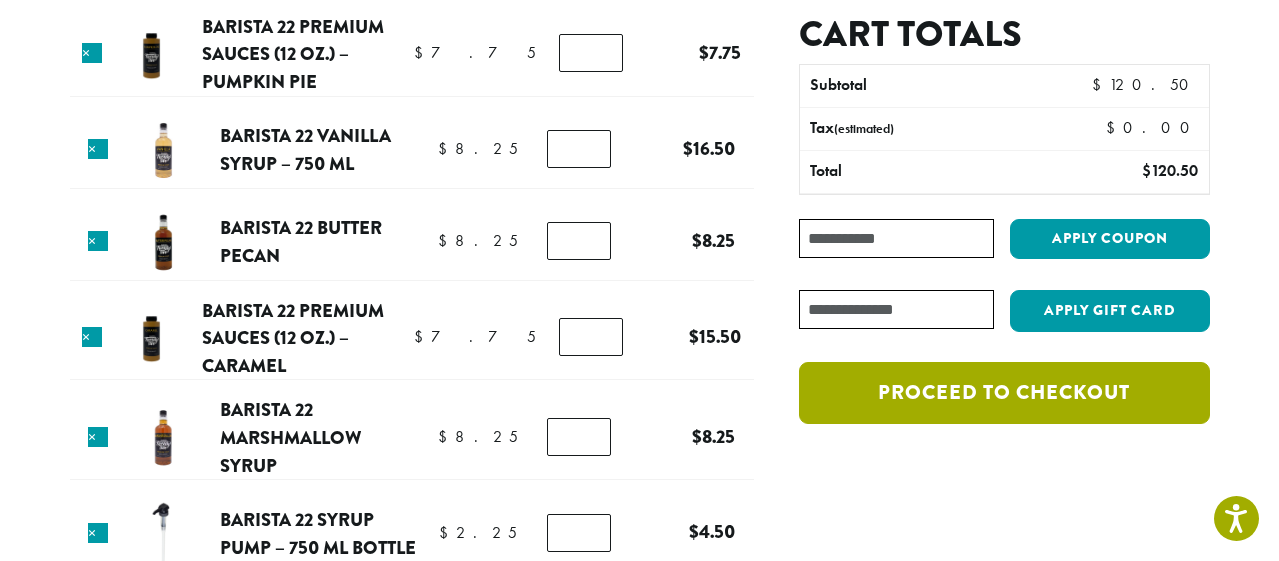 click on "Proceed to checkout" at bounding box center [1004, 393] 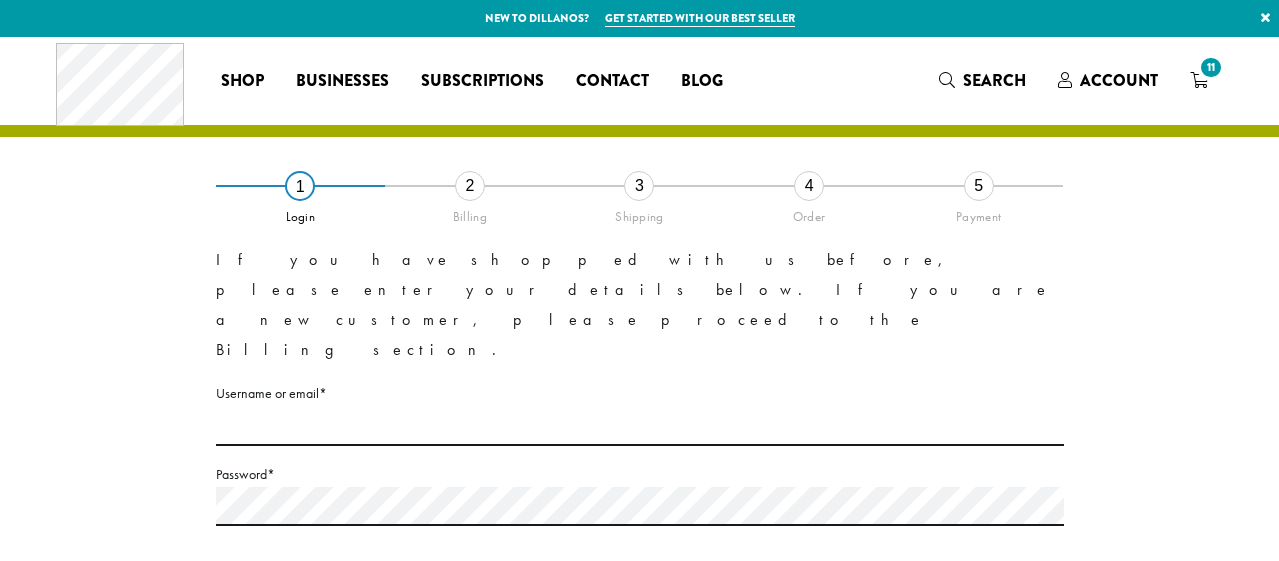 scroll, scrollTop: 0, scrollLeft: 0, axis: both 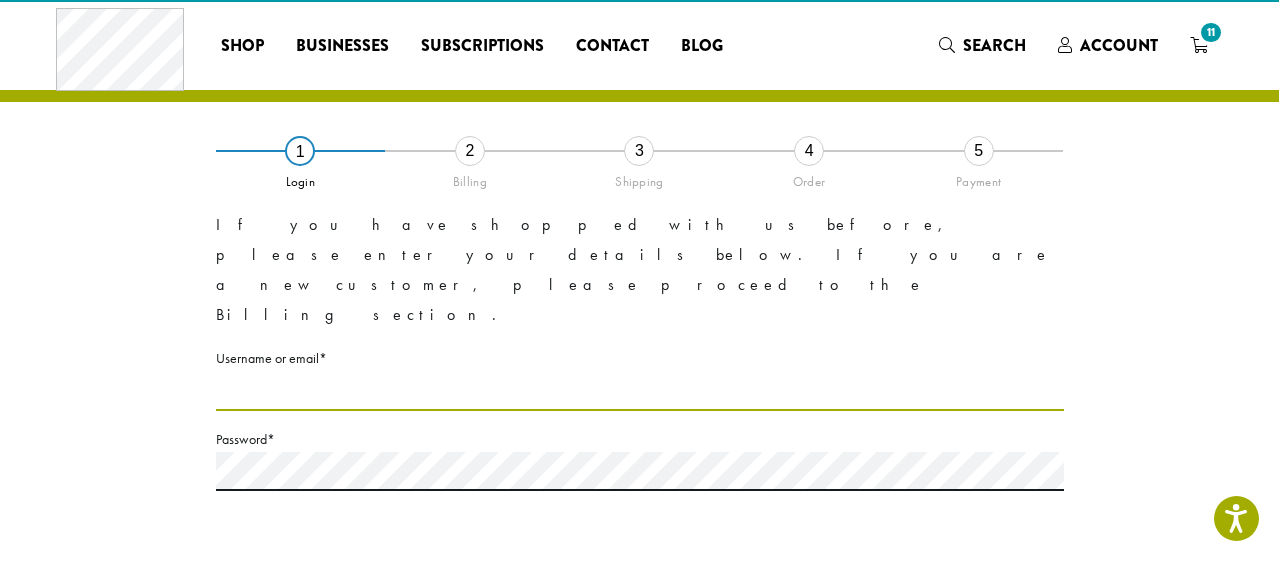 click on "Username or email  * Required" at bounding box center (640, 391) 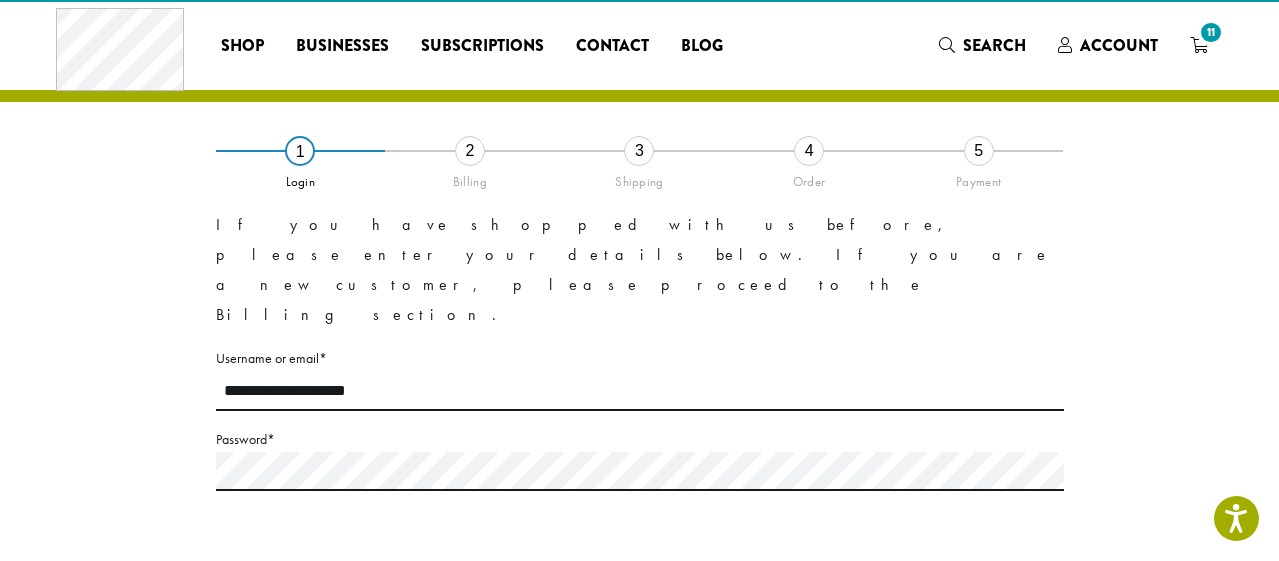 click on "Login" at bounding box center (256, 612) 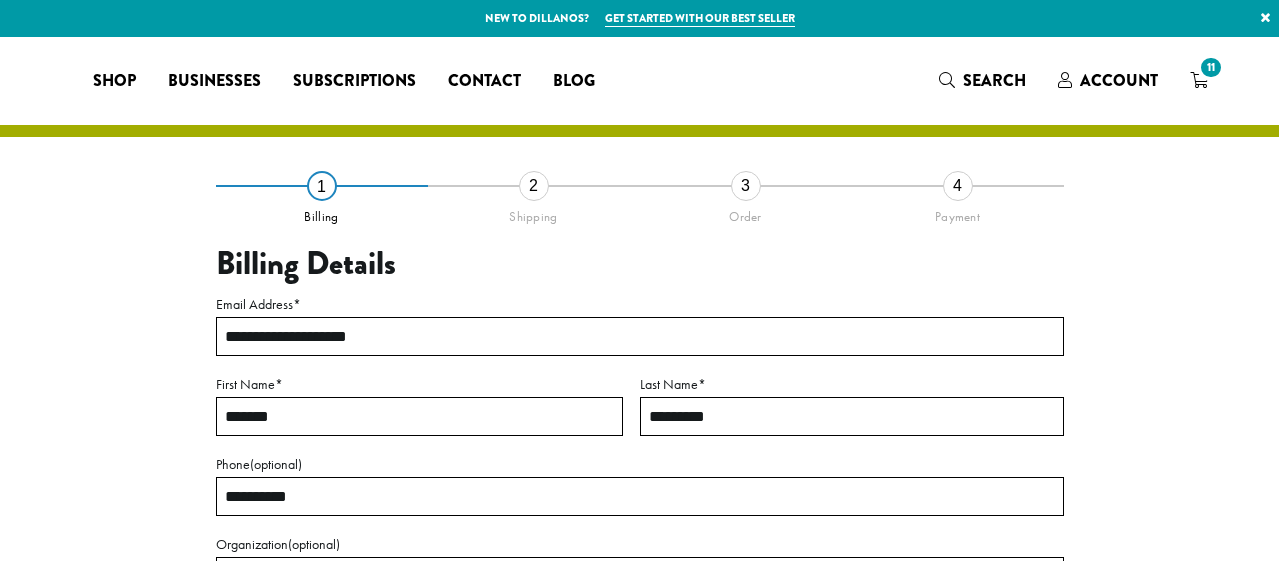 select on "**" 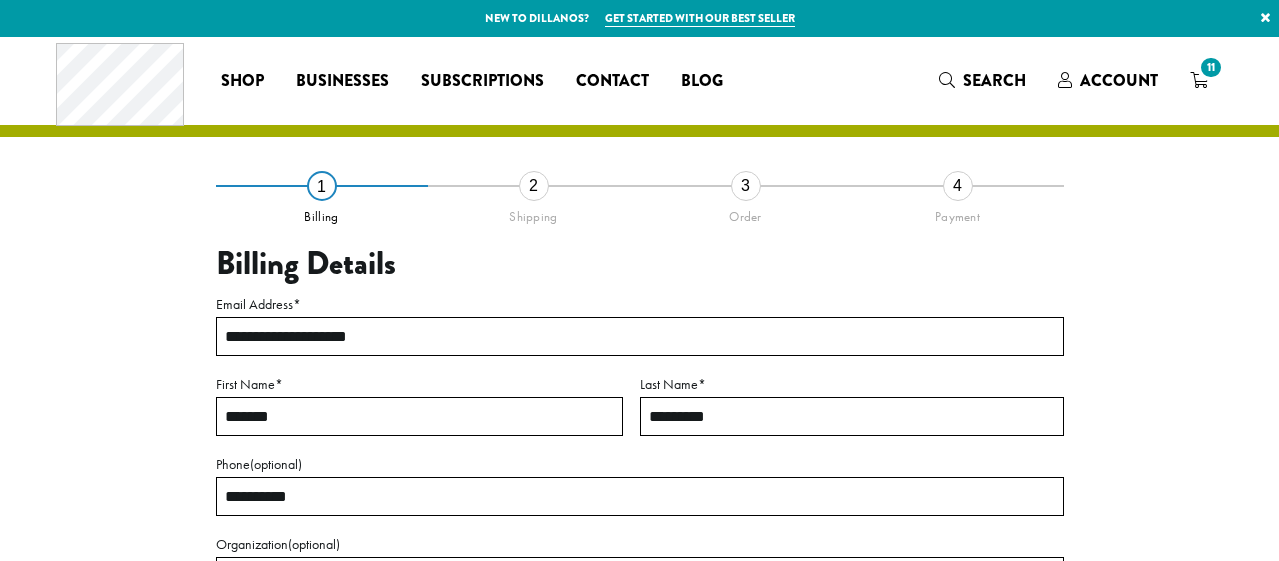 scroll, scrollTop: 0, scrollLeft: 0, axis: both 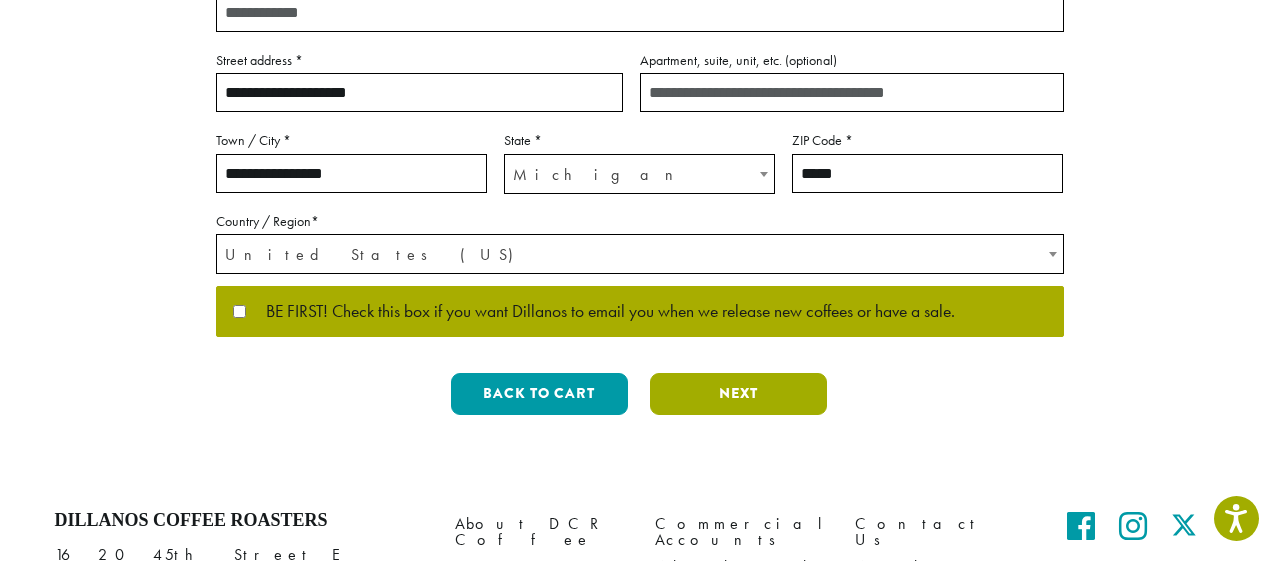 click on "Next" at bounding box center [738, 394] 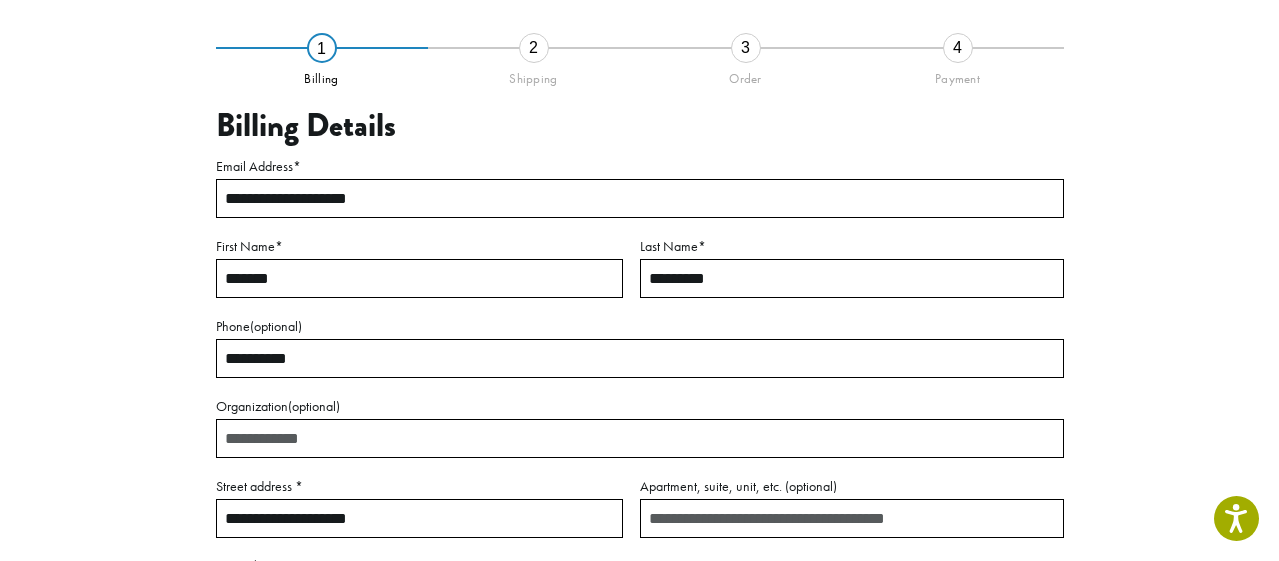 scroll, scrollTop: 114, scrollLeft: 0, axis: vertical 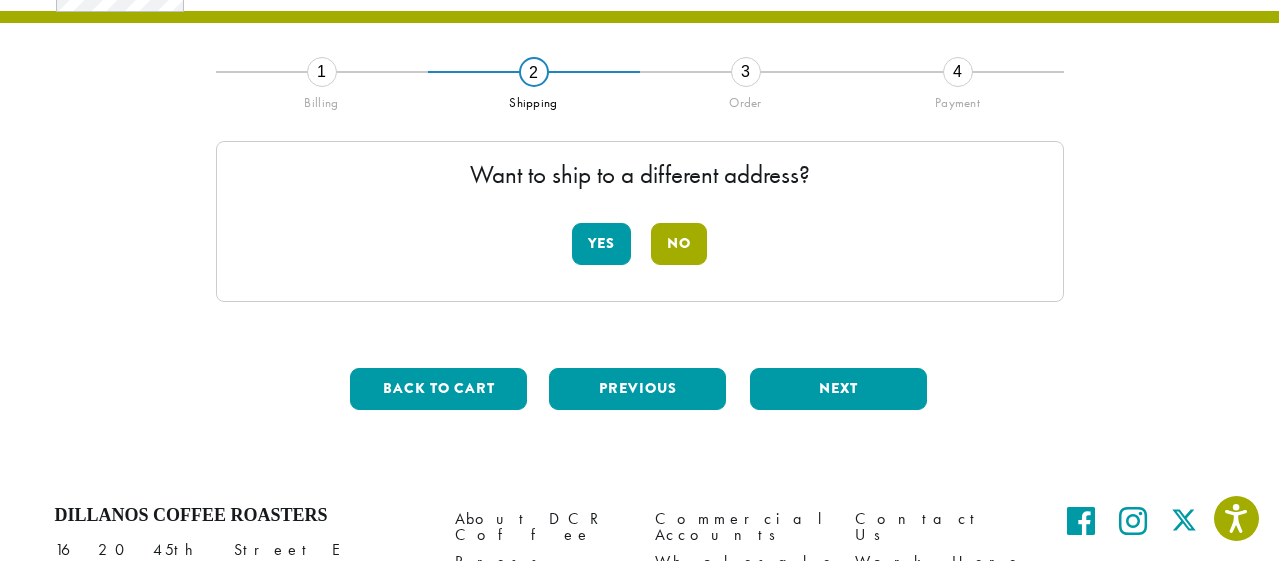 click on "No" at bounding box center [679, 244] 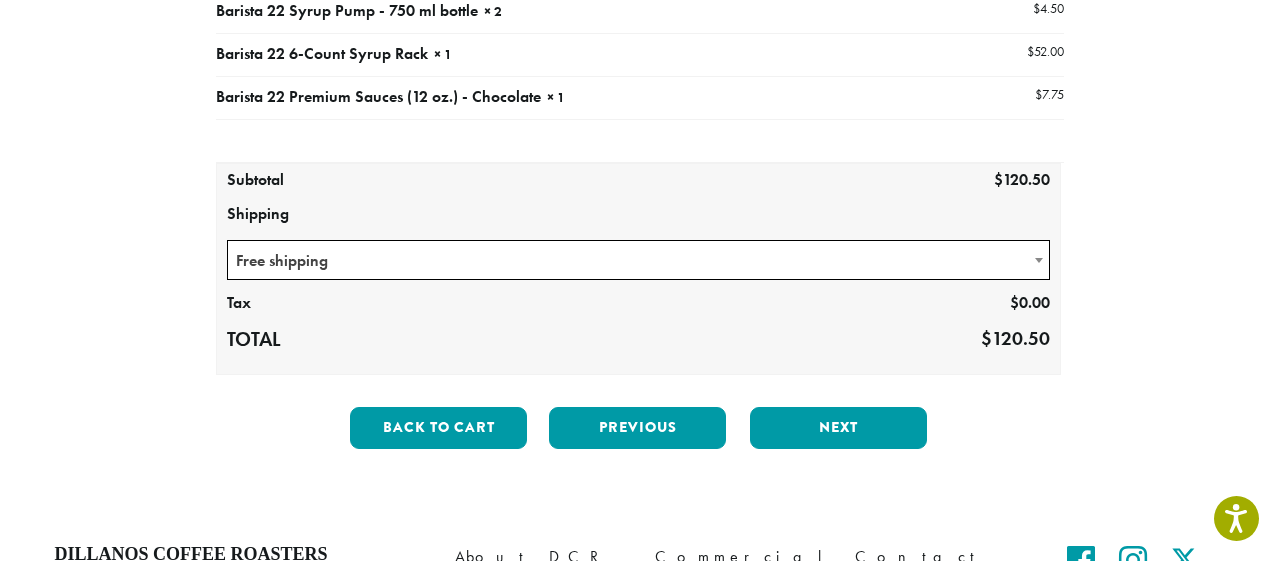 scroll, scrollTop: 537, scrollLeft: 0, axis: vertical 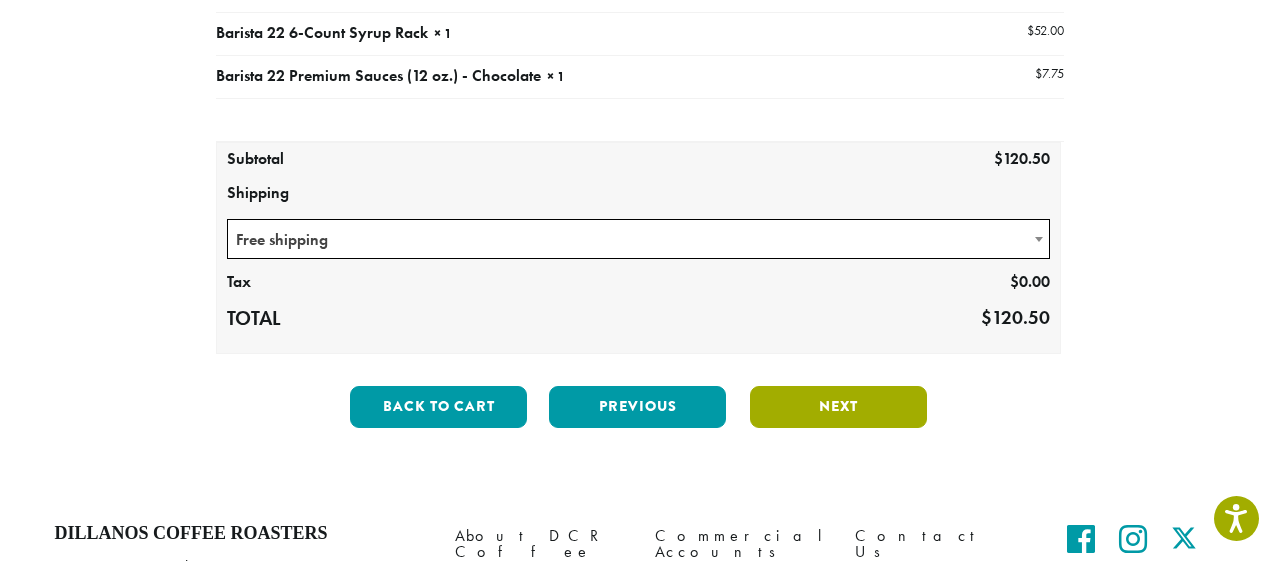 click on "Next" at bounding box center [838, 407] 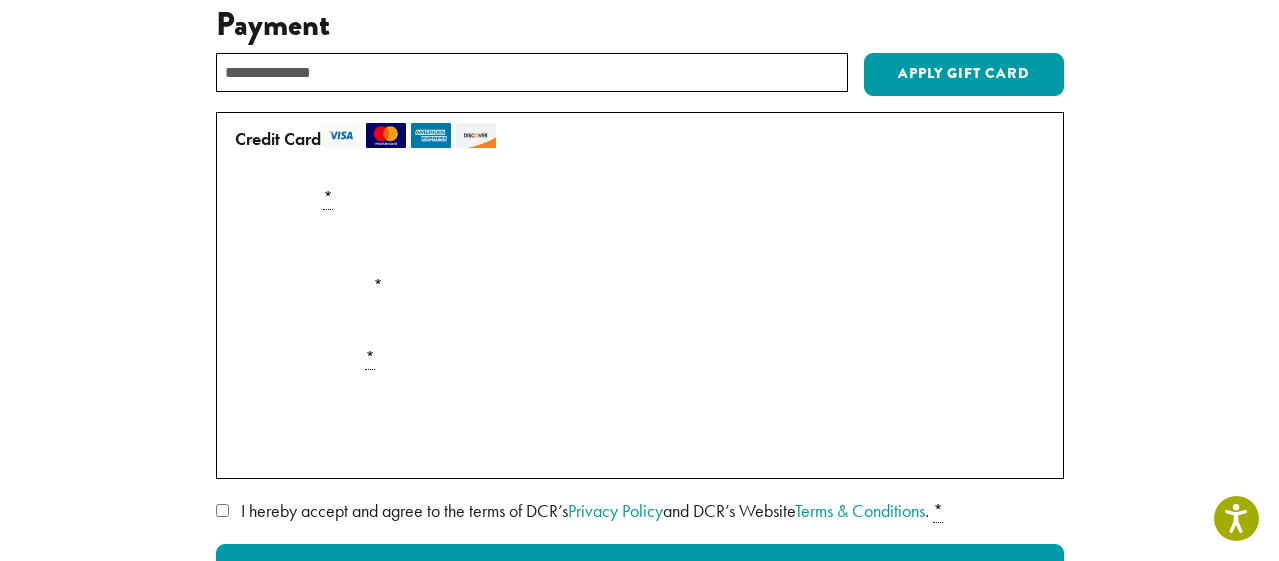 scroll, scrollTop: 0, scrollLeft: 0, axis: both 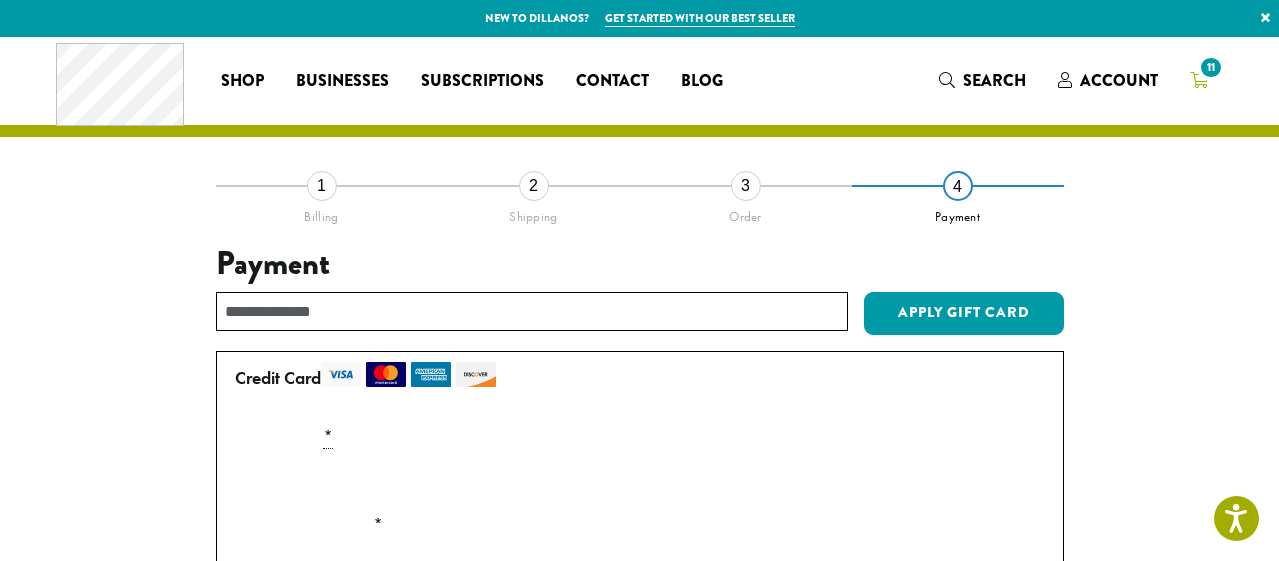 click on "11" at bounding box center (1210, 67) 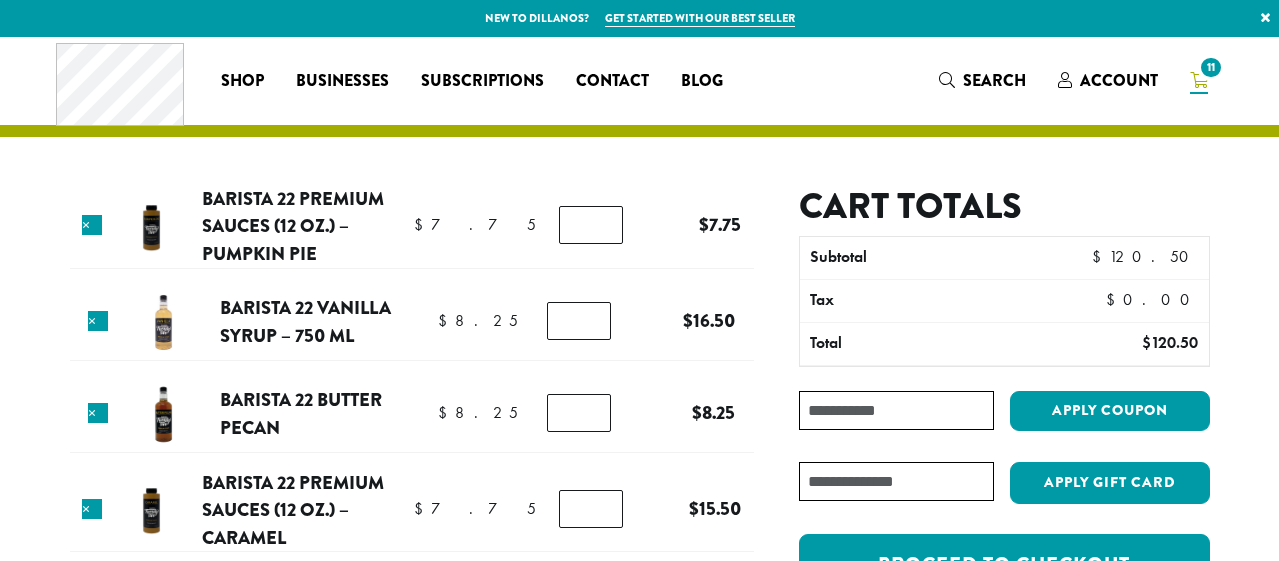 scroll, scrollTop: 0, scrollLeft: 0, axis: both 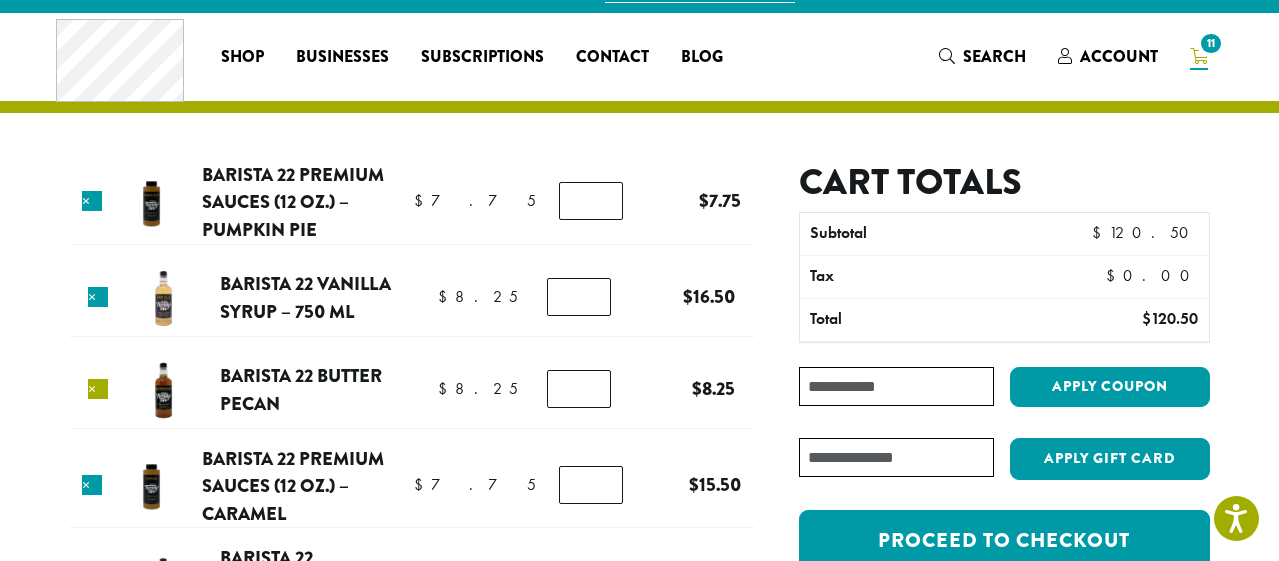 click on "×" at bounding box center [98, 389] 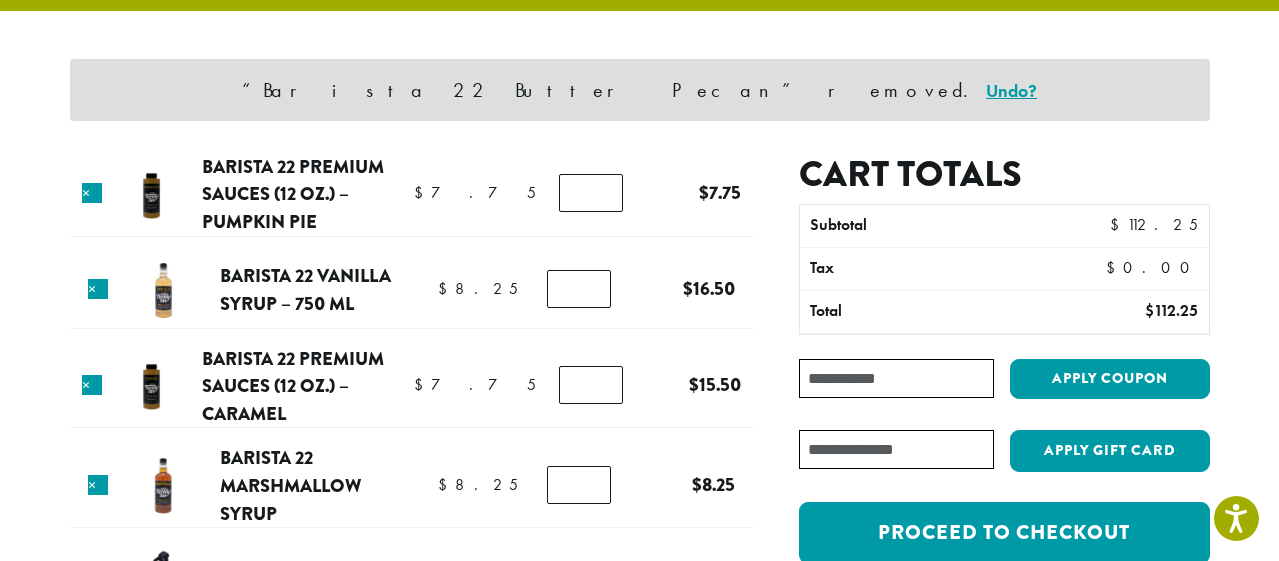 scroll, scrollTop: 130, scrollLeft: 0, axis: vertical 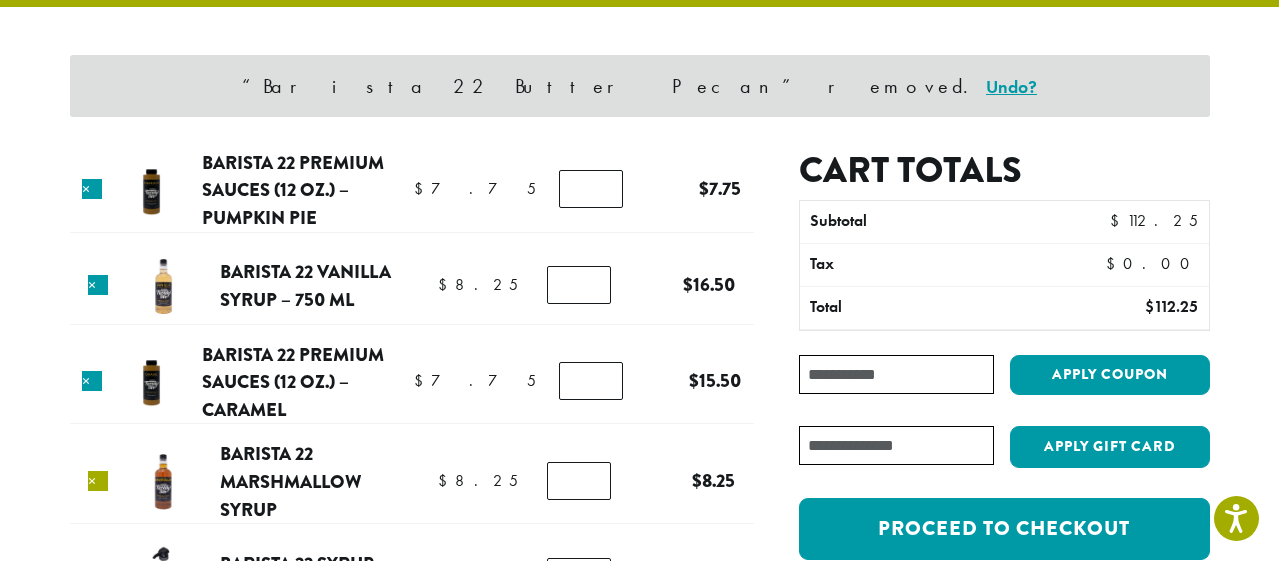 click on "×" at bounding box center [98, 481] 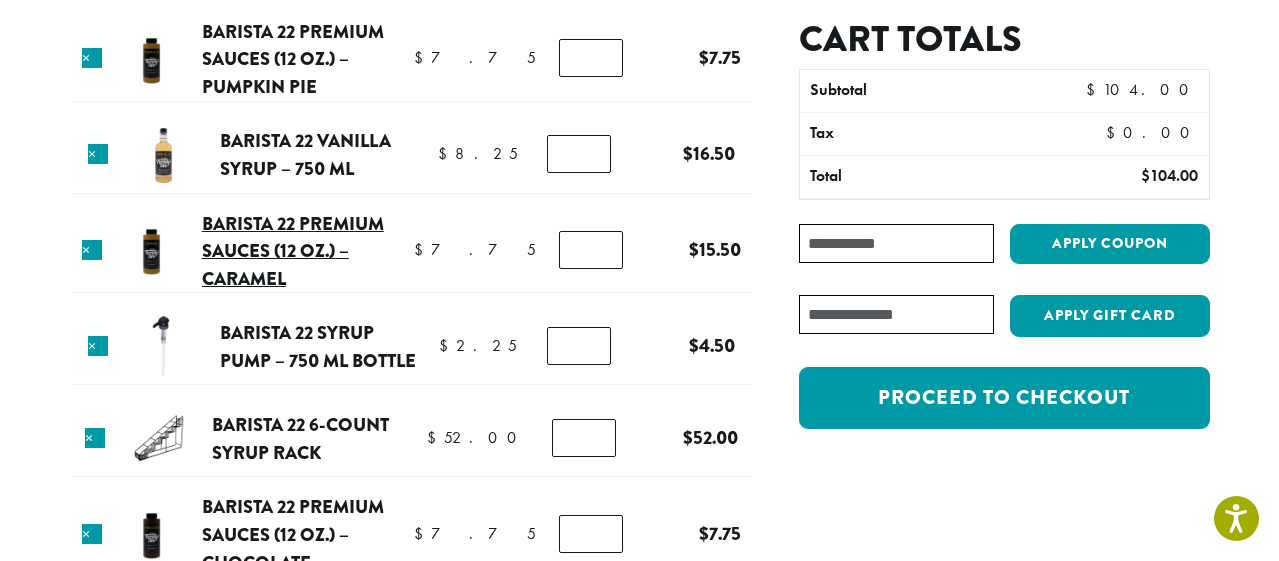 scroll, scrollTop: 282, scrollLeft: 0, axis: vertical 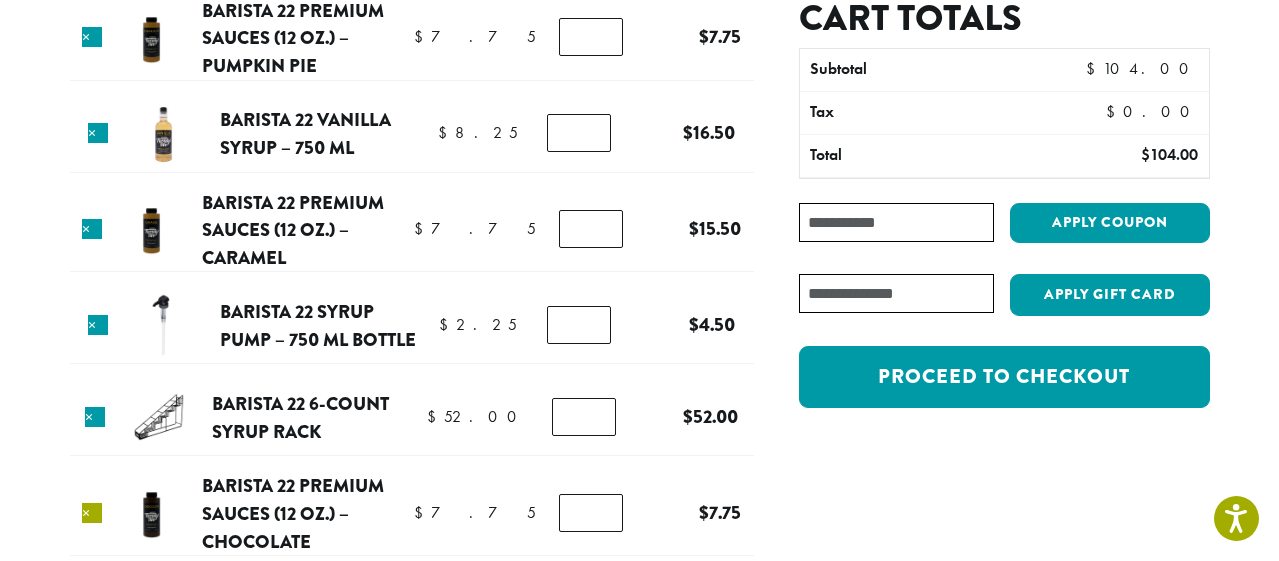 click on "×" at bounding box center (92, 513) 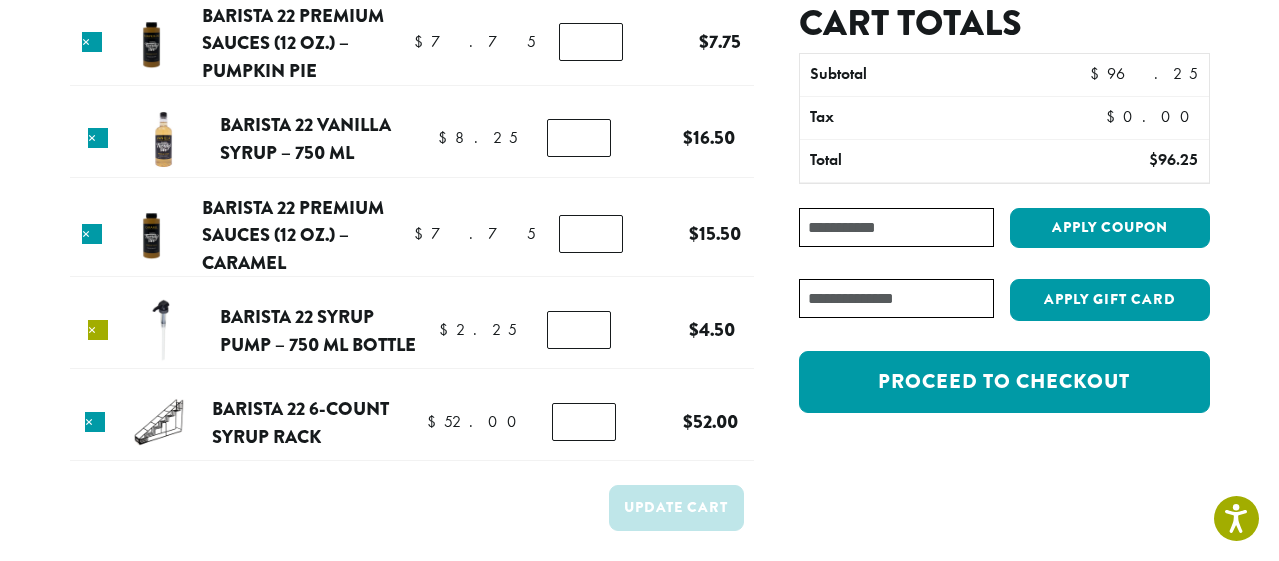 scroll, scrollTop: 278, scrollLeft: 0, axis: vertical 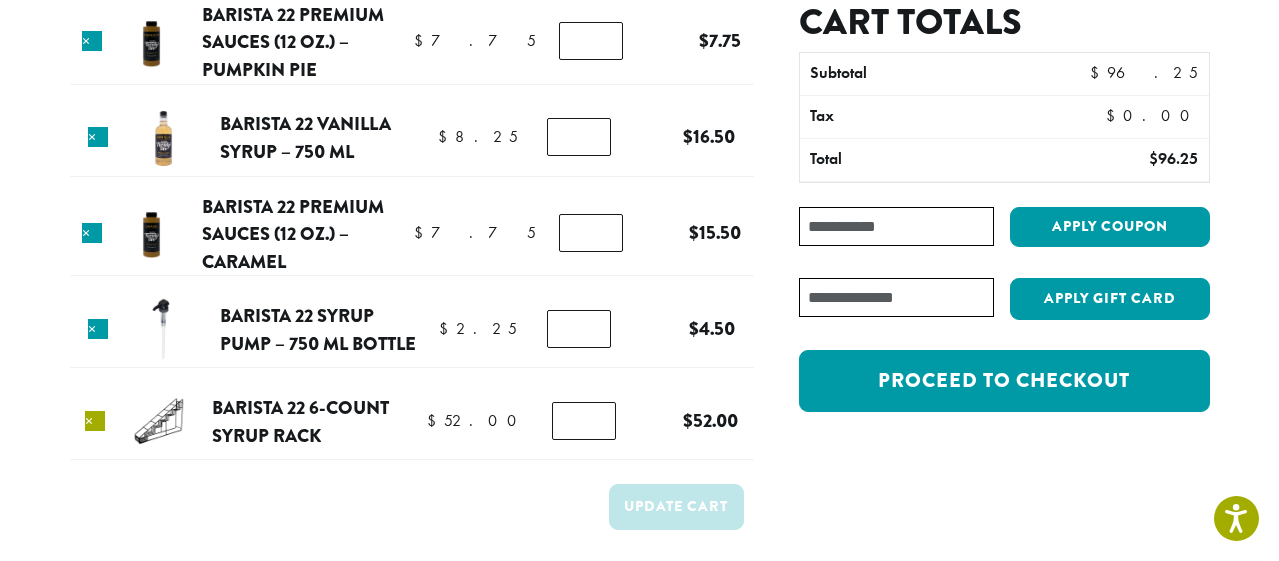 click on "×" at bounding box center [95, 421] 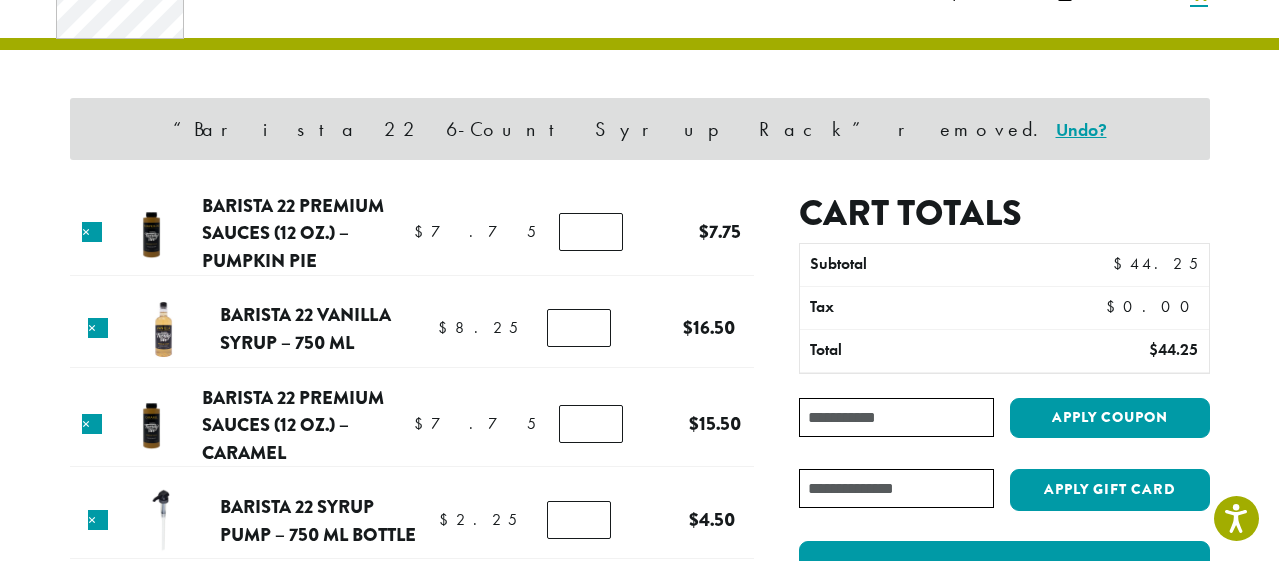 scroll, scrollTop: 84, scrollLeft: 0, axis: vertical 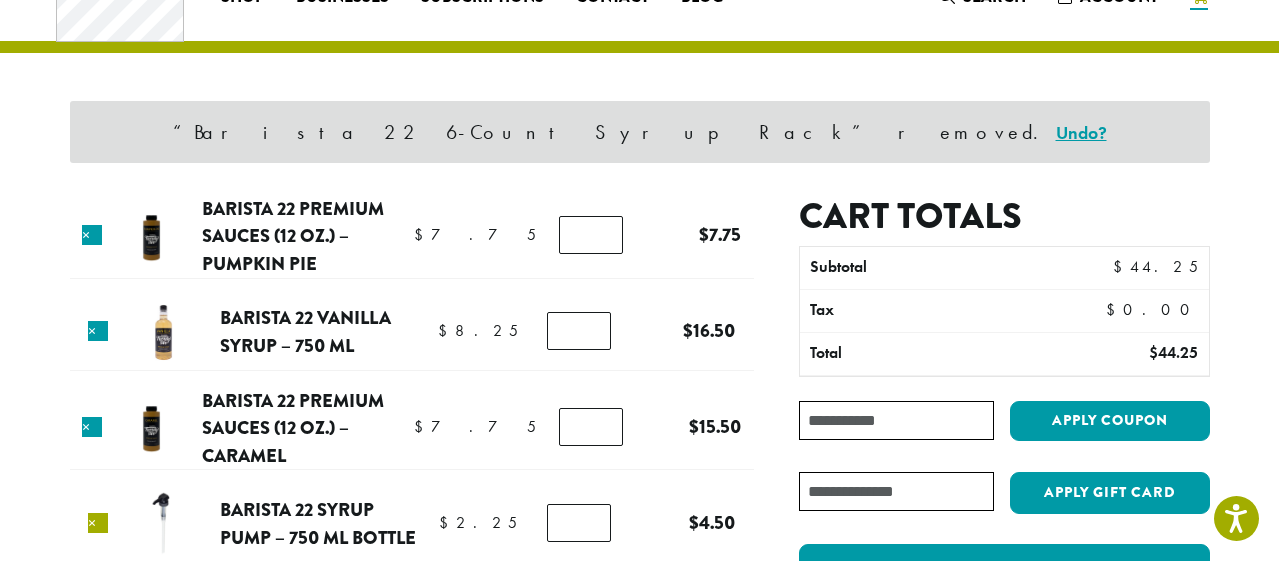 click on "×" at bounding box center (98, 523) 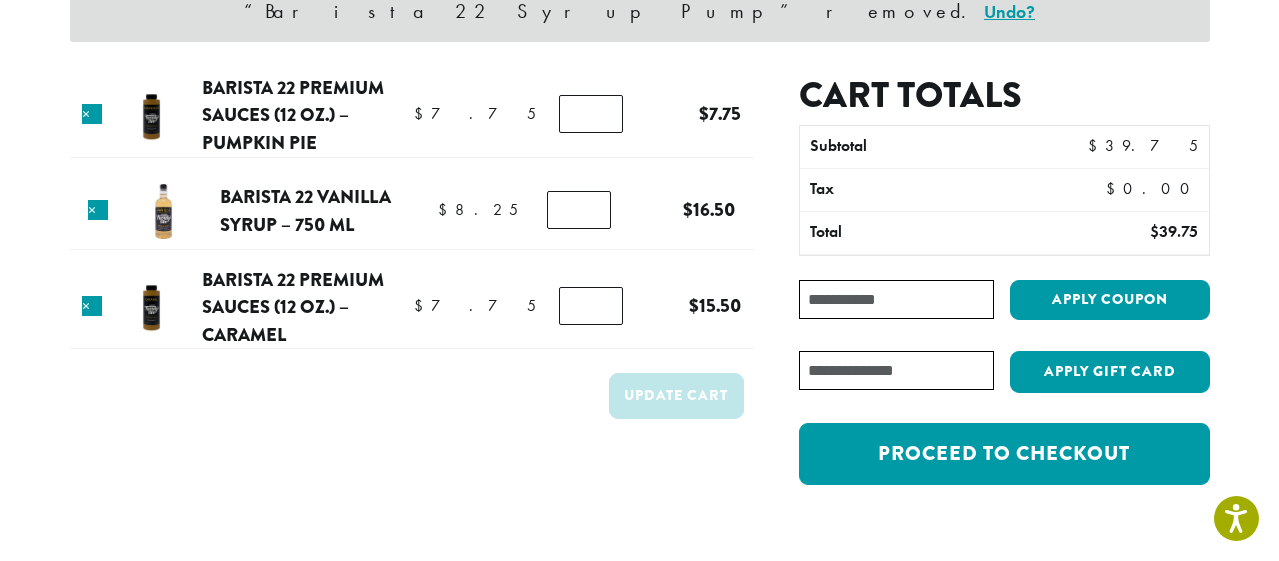 scroll, scrollTop: 208, scrollLeft: 0, axis: vertical 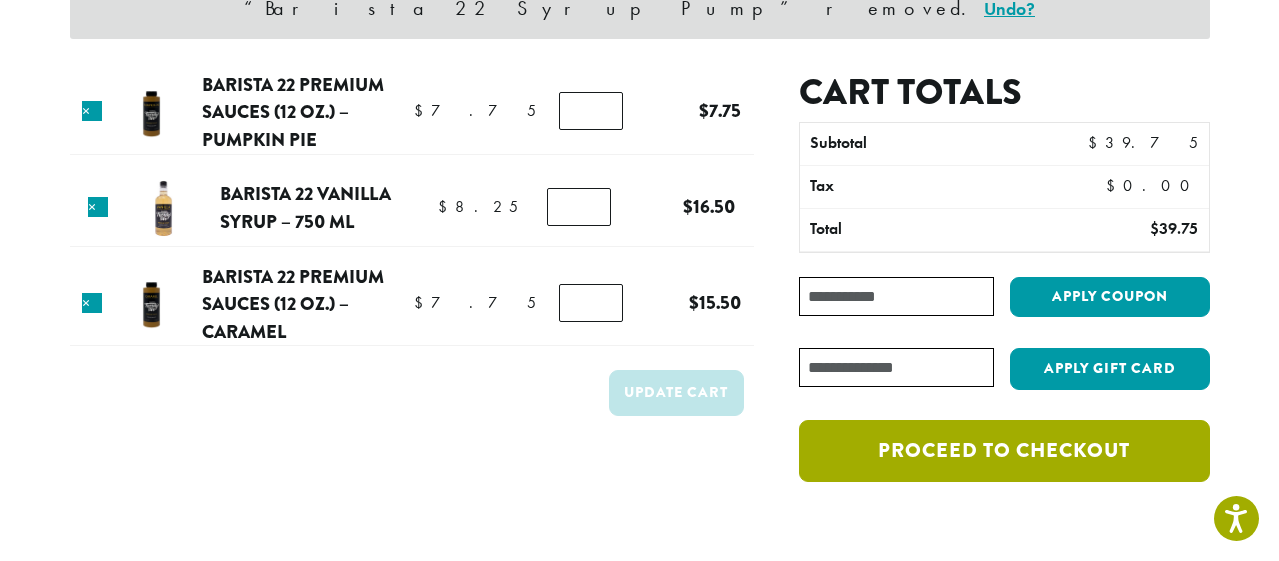 click on "Proceed to checkout" at bounding box center (1004, 451) 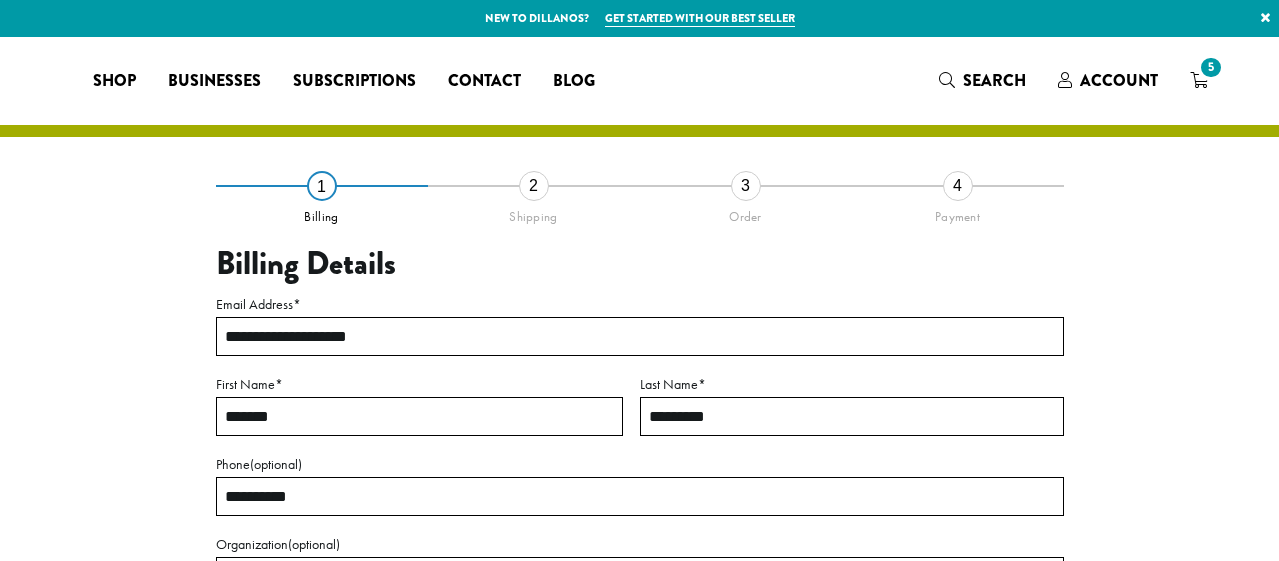select on "**" 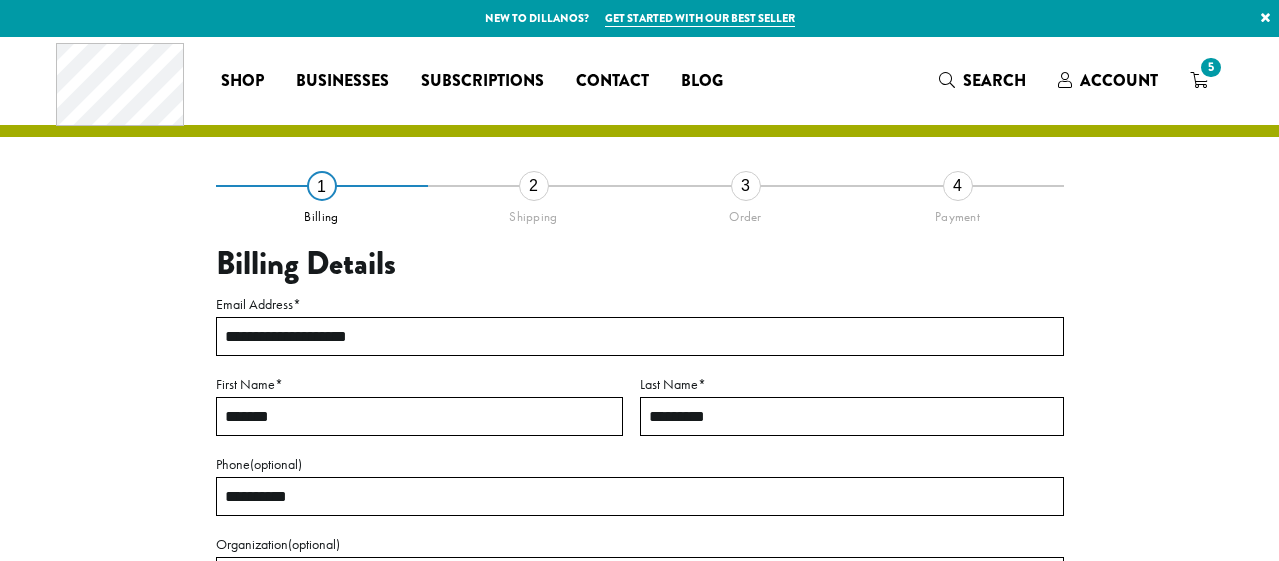 scroll, scrollTop: 0, scrollLeft: 0, axis: both 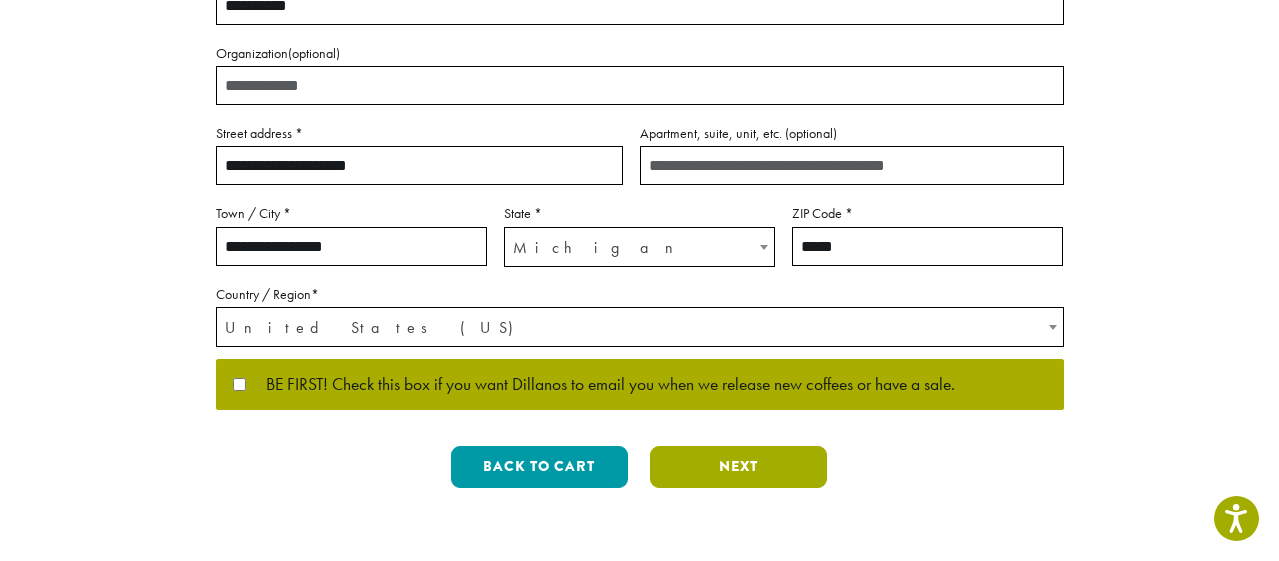 click on "Next" at bounding box center (738, 467) 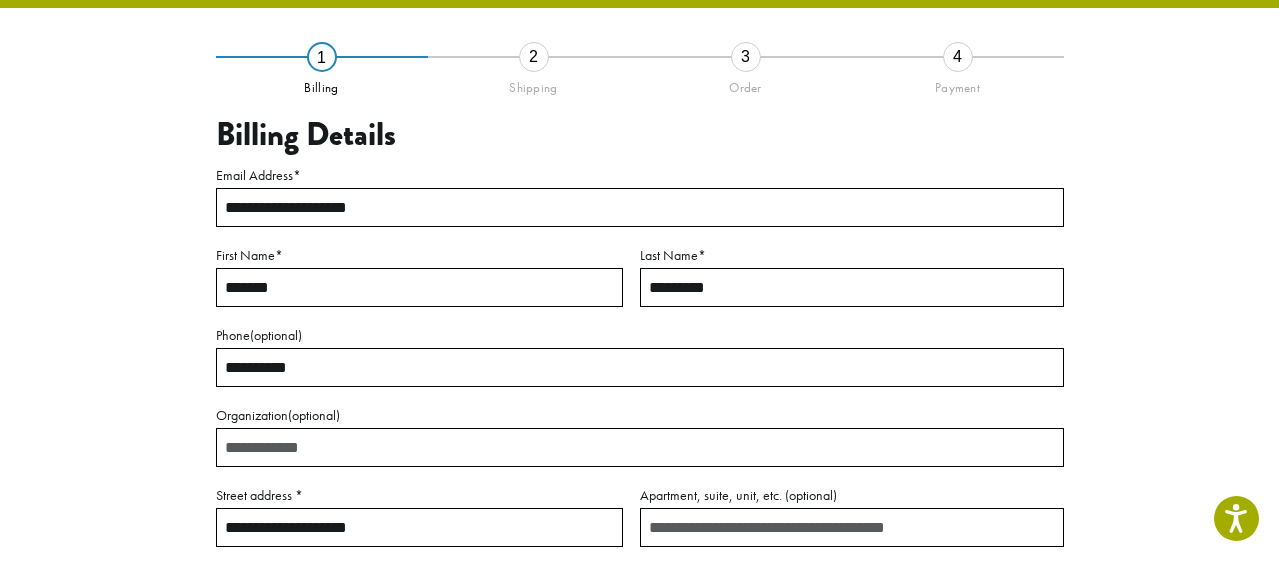 scroll, scrollTop: 114, scrollLeft: 0, axis: vertical 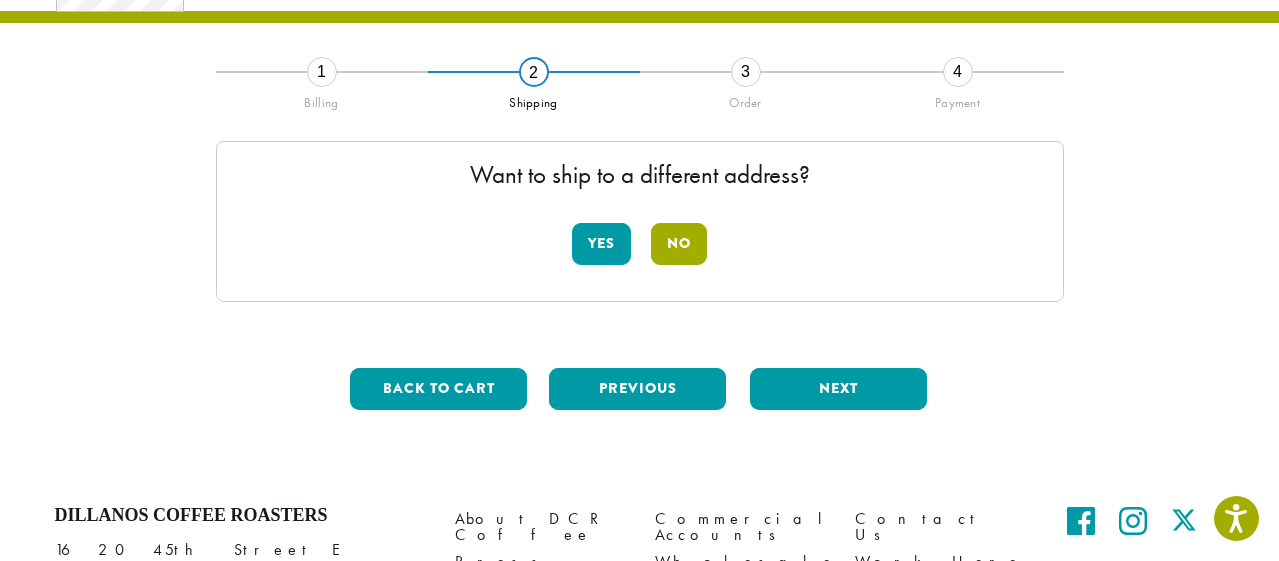 click on "No" at bounding box center (679, 244) 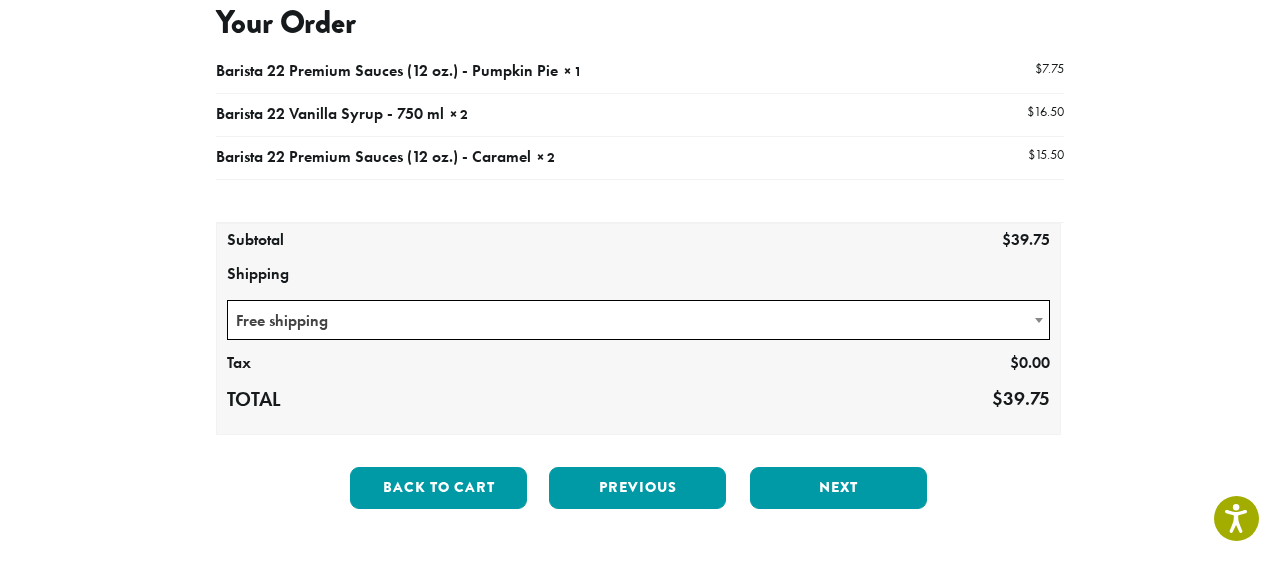 scroll, scrollTop: 246, scrollLeft: 0, axis: vertical 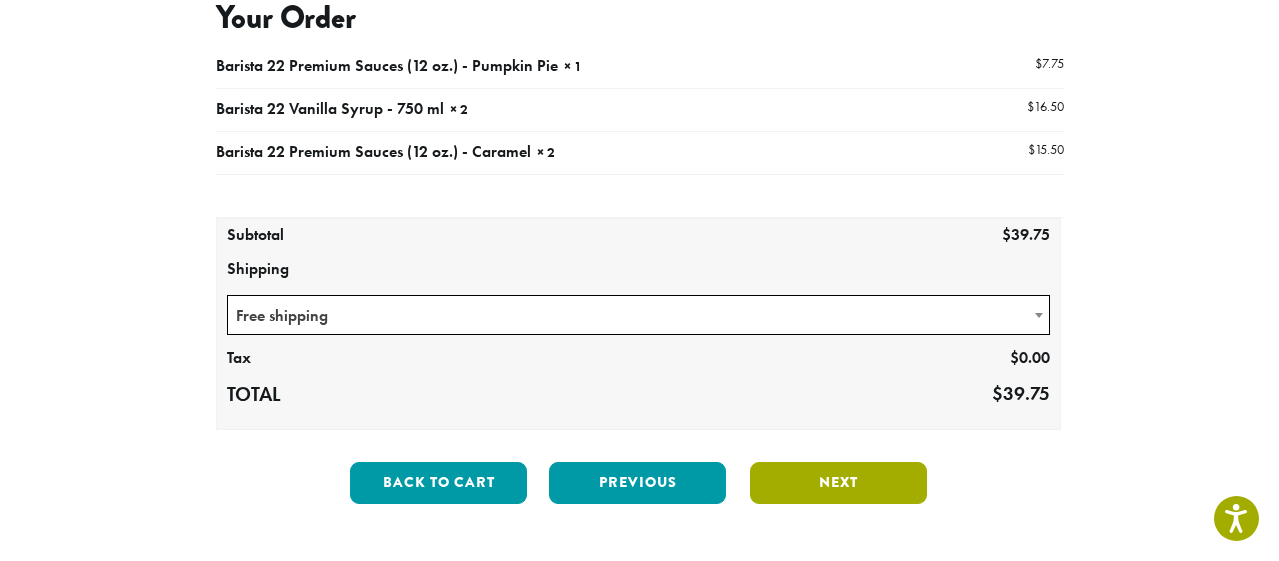 click on "Next" at bounding box center (838, 483) 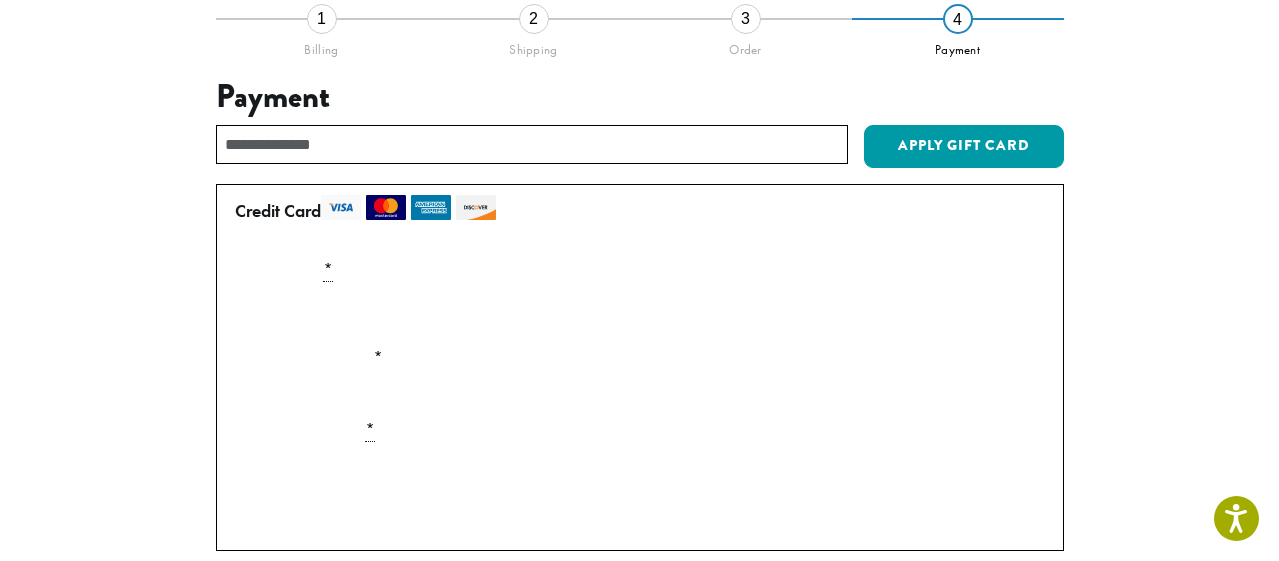 scroll, scrollTop: 168, scrollLeft: 0, axis: vertical 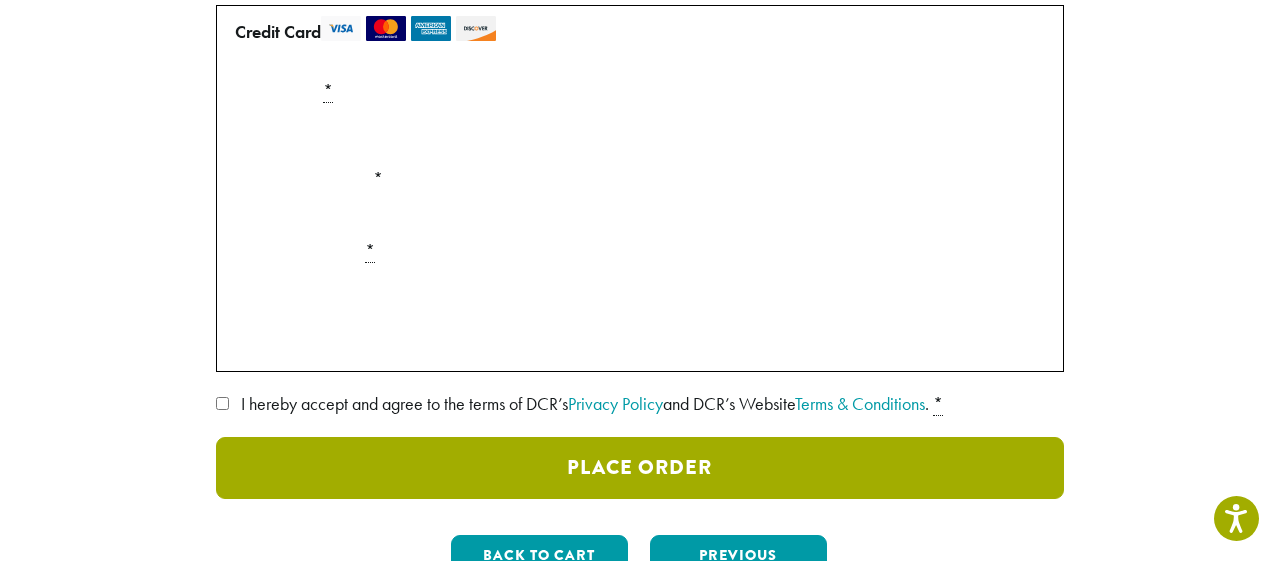 click on "Place Order" at bounding box center (640, 468) 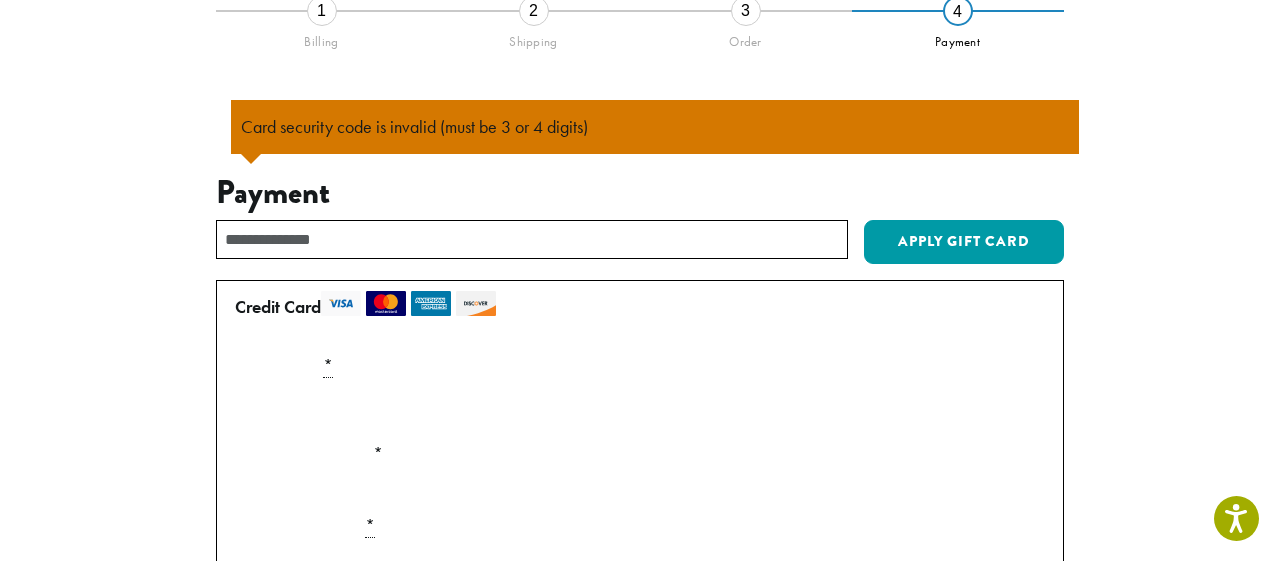 scroll, scrollTop: 175, scrollLeft: 0, axis: vertical 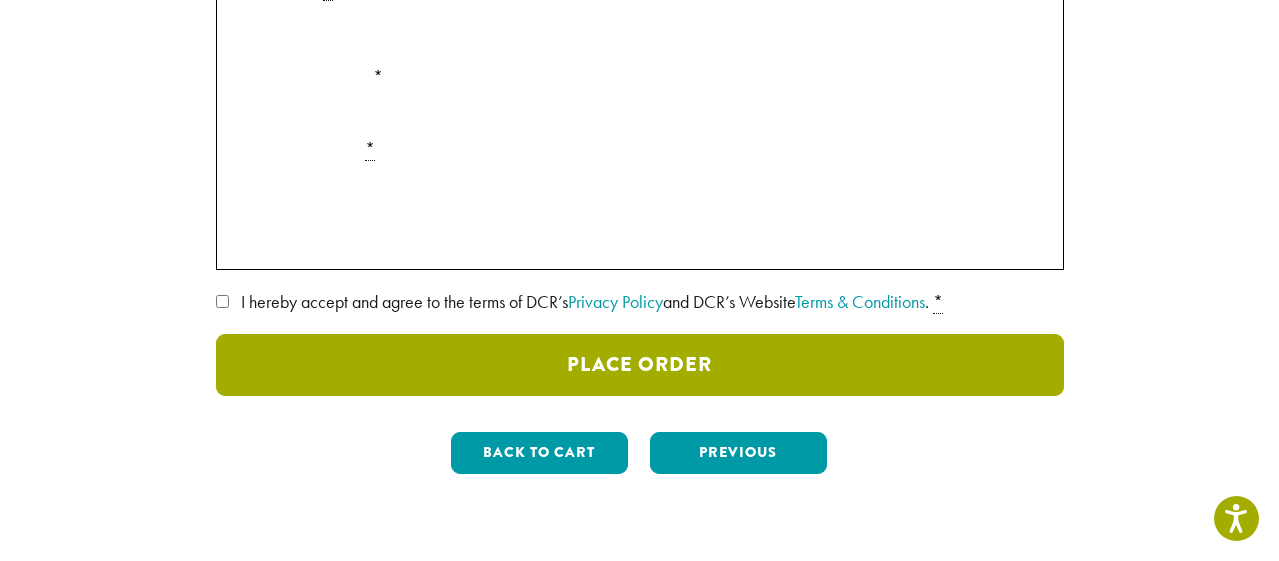 click on "Place Order" at bounding box center (640, 365) 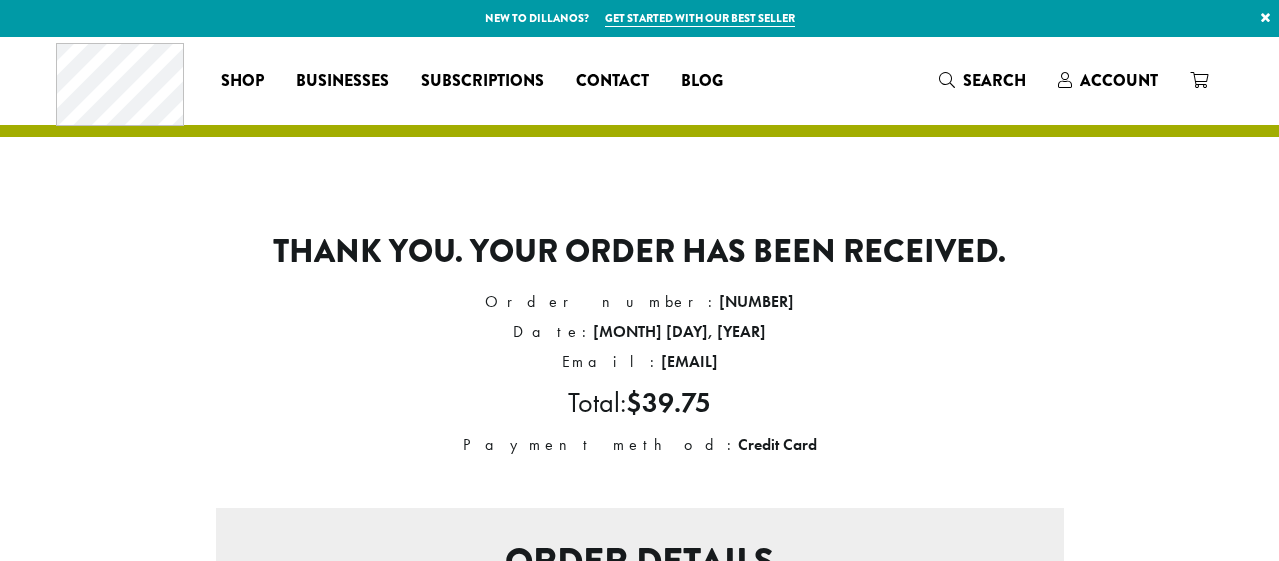 scroll, scrollTop: 0, scrollLeft: 0, axis: both 